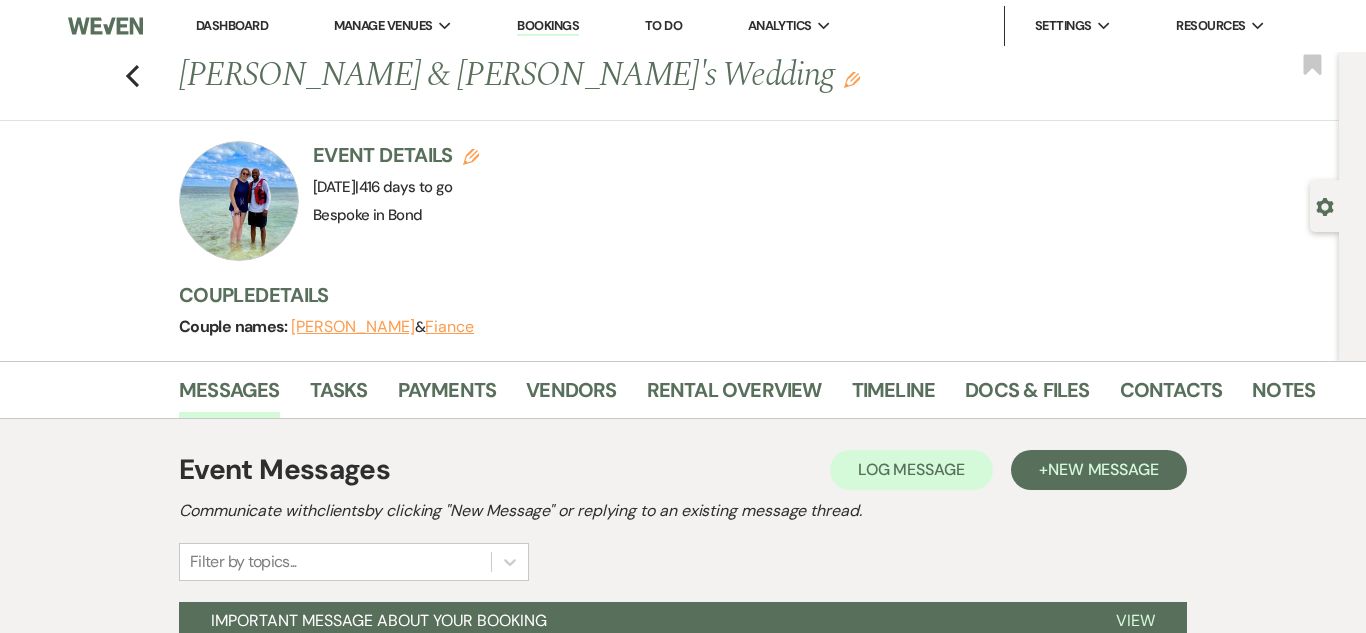 scroll, scrollTop: 0, scrollLeft: 0, axis: both 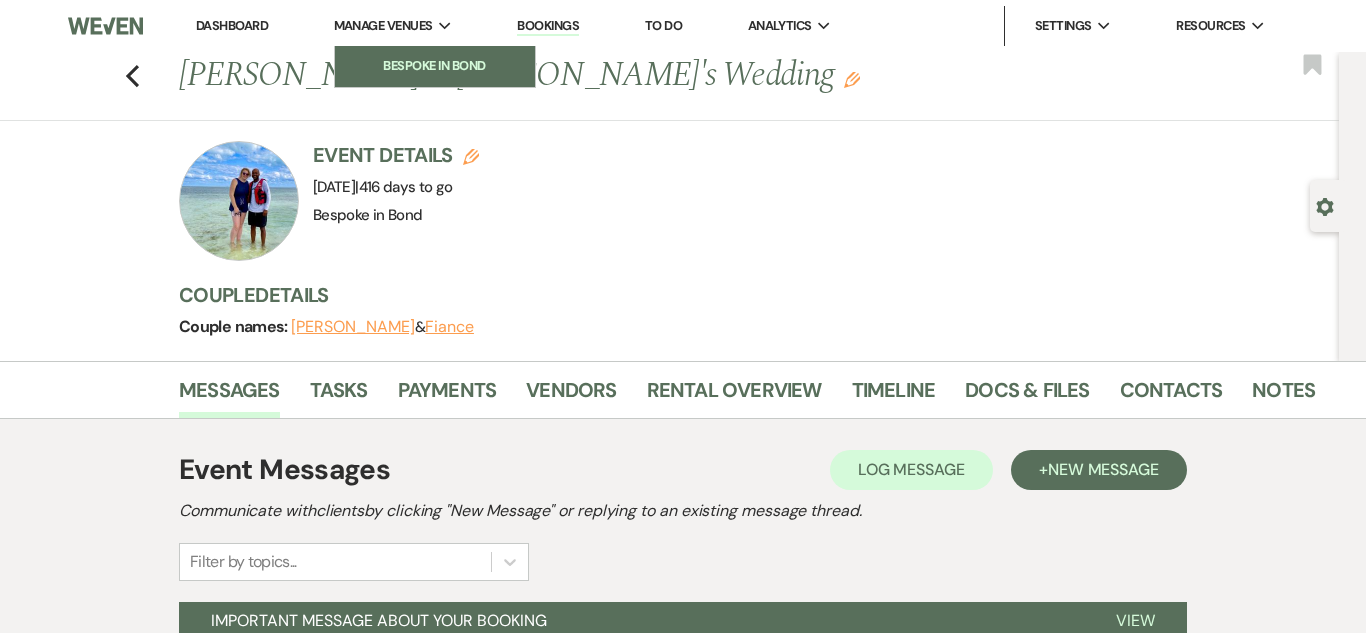 click on "Bespoke in Bond" at bounding box center [435, 66] 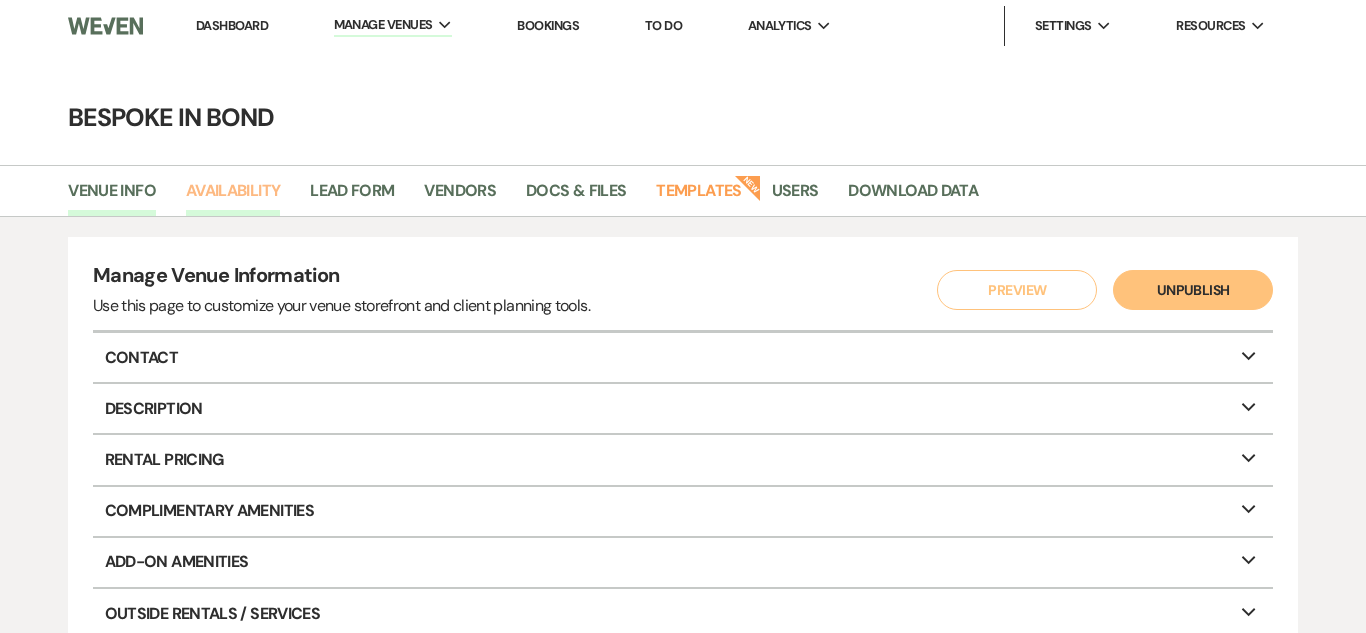 click on "Availability" at bounding box center [233, 197] 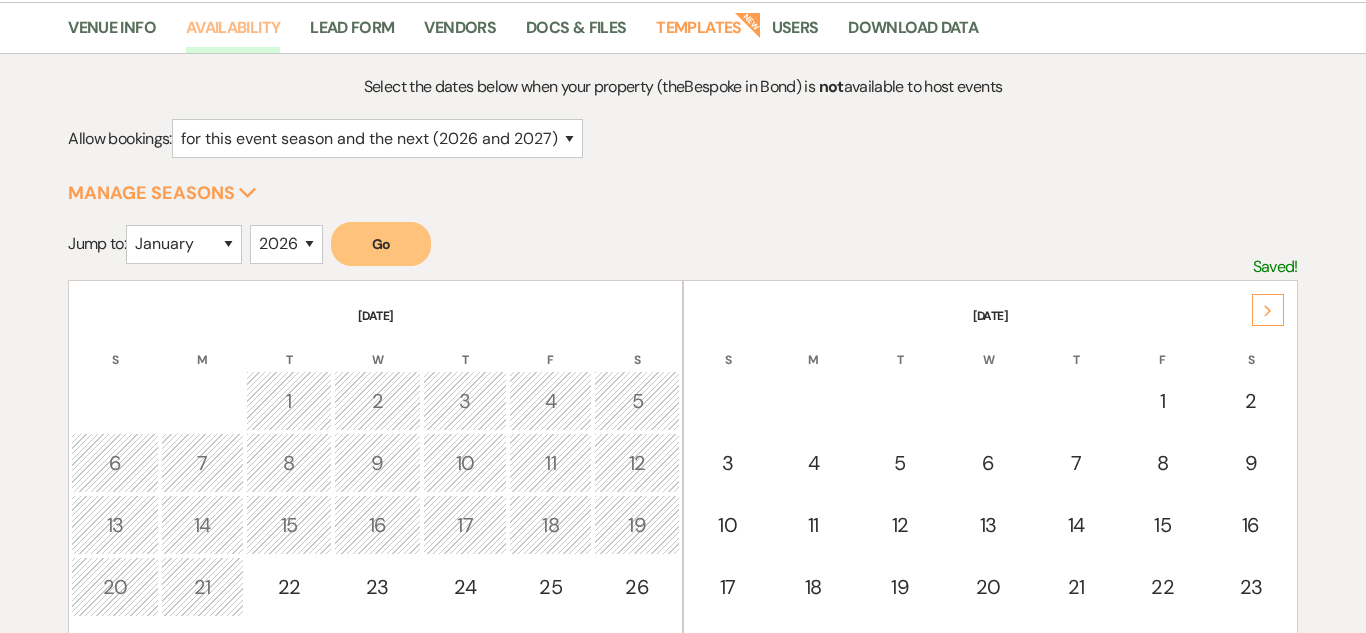 scroll, scrollTop: 216, scrollLeft: 0, axis: vertical 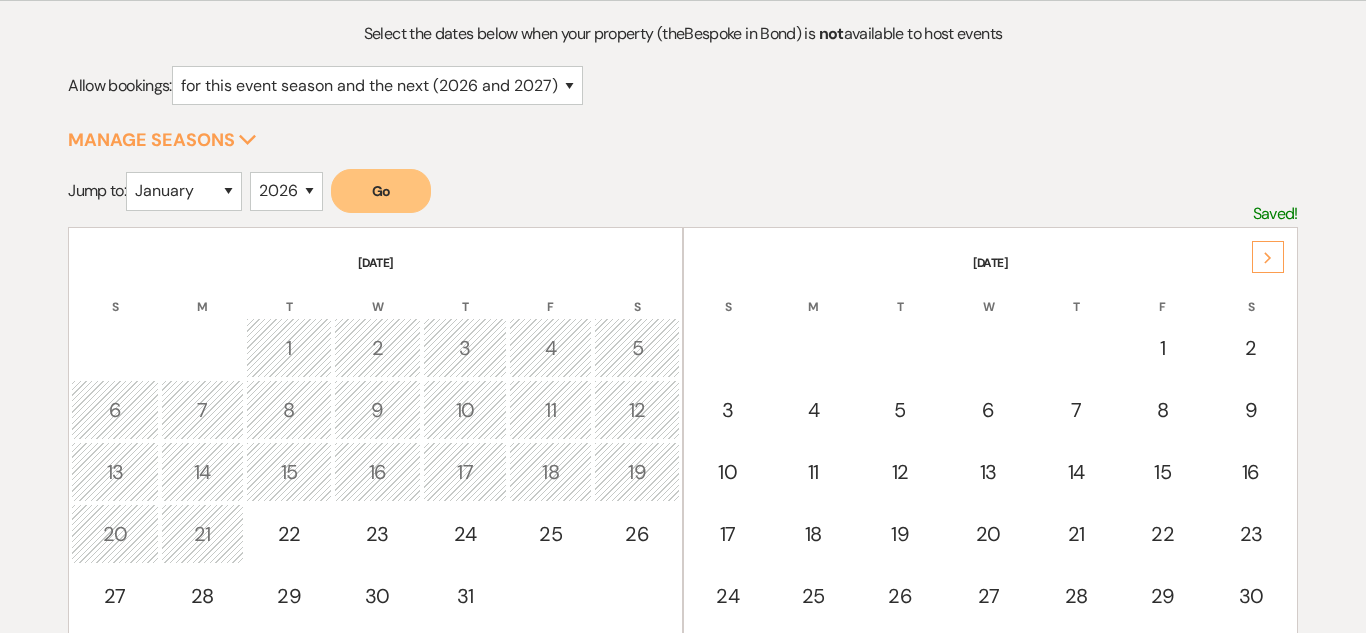 click on "Next" 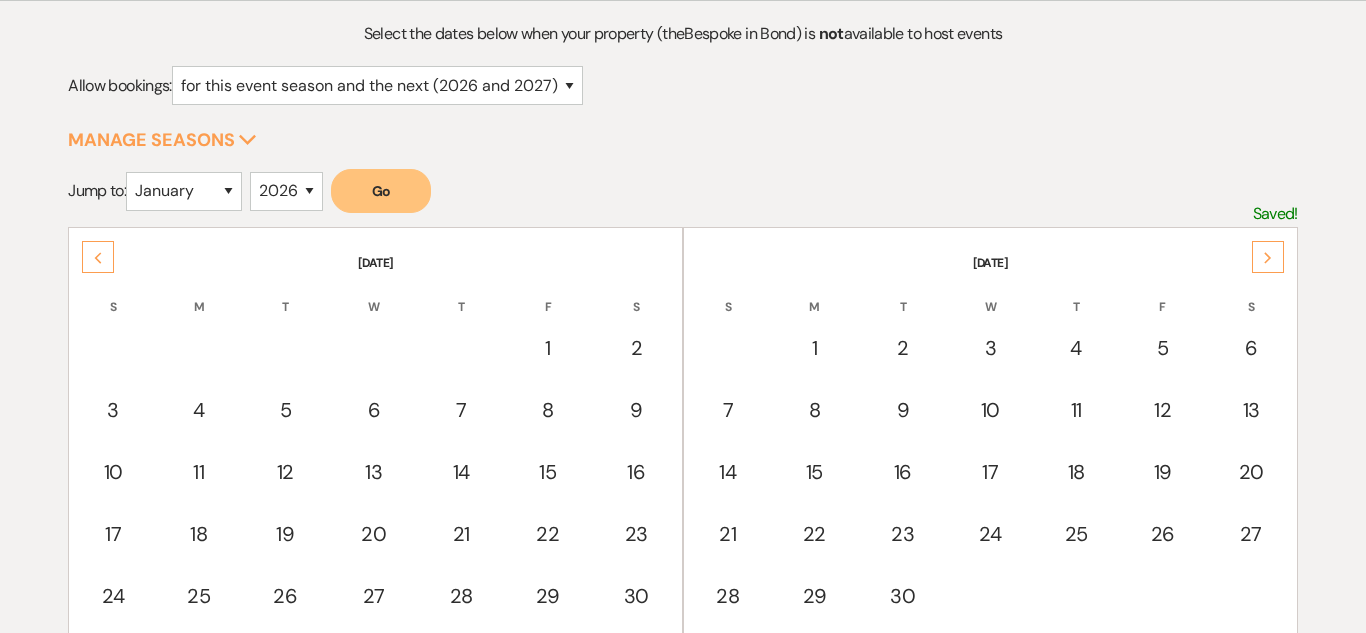 click on "Next" 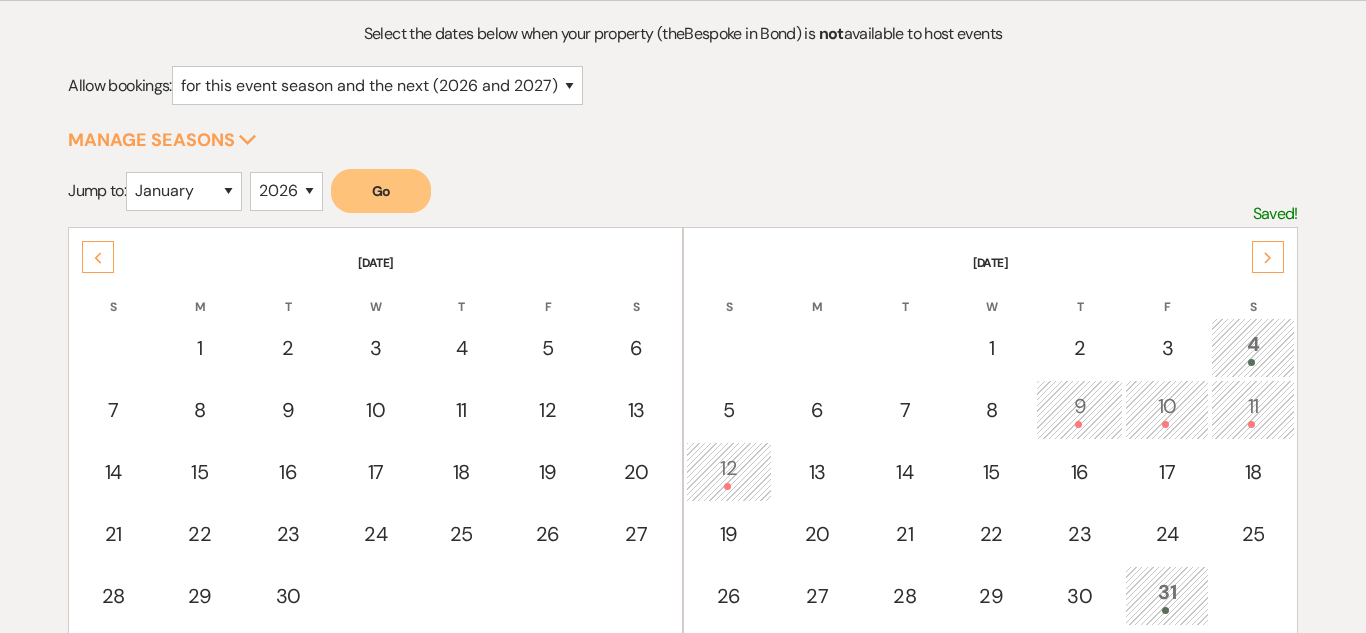 click on "Next" 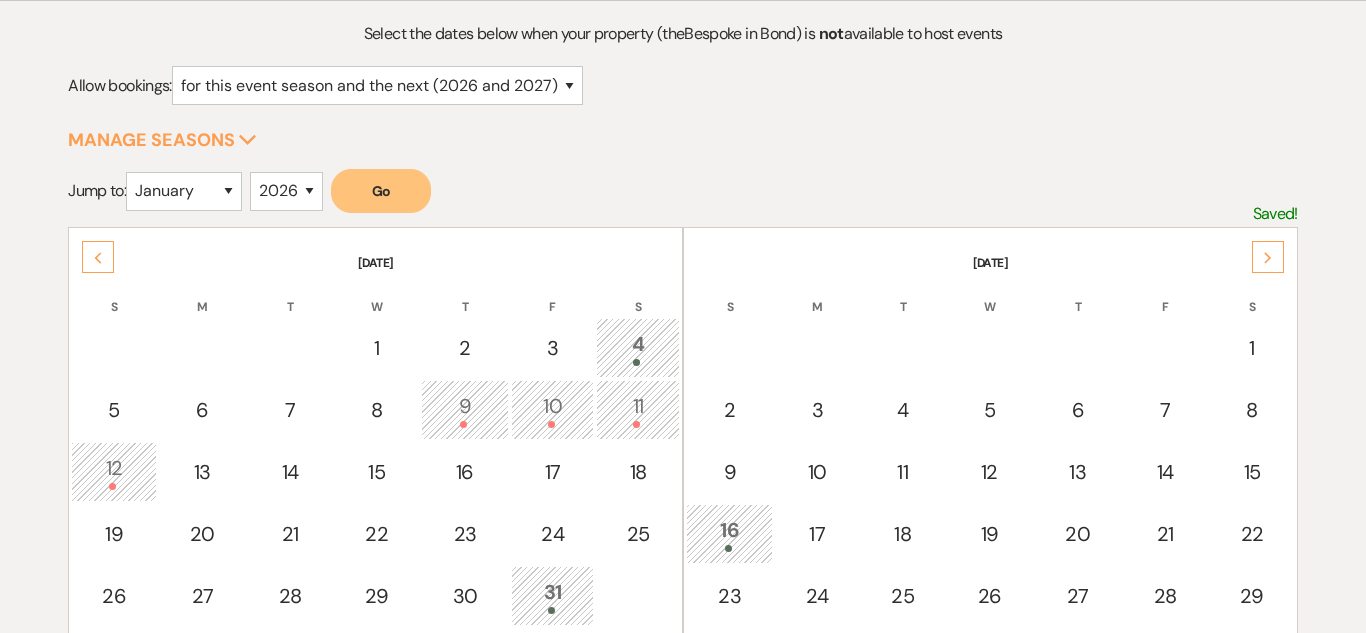click on "Next" 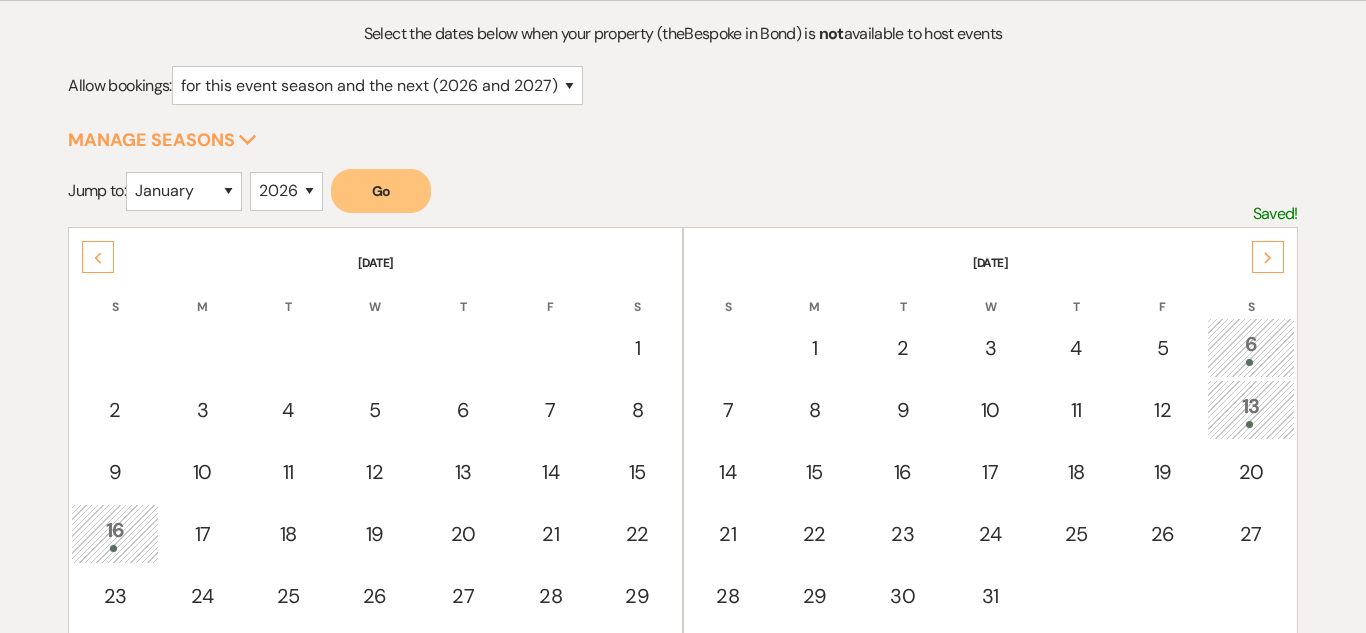 click on "Next" 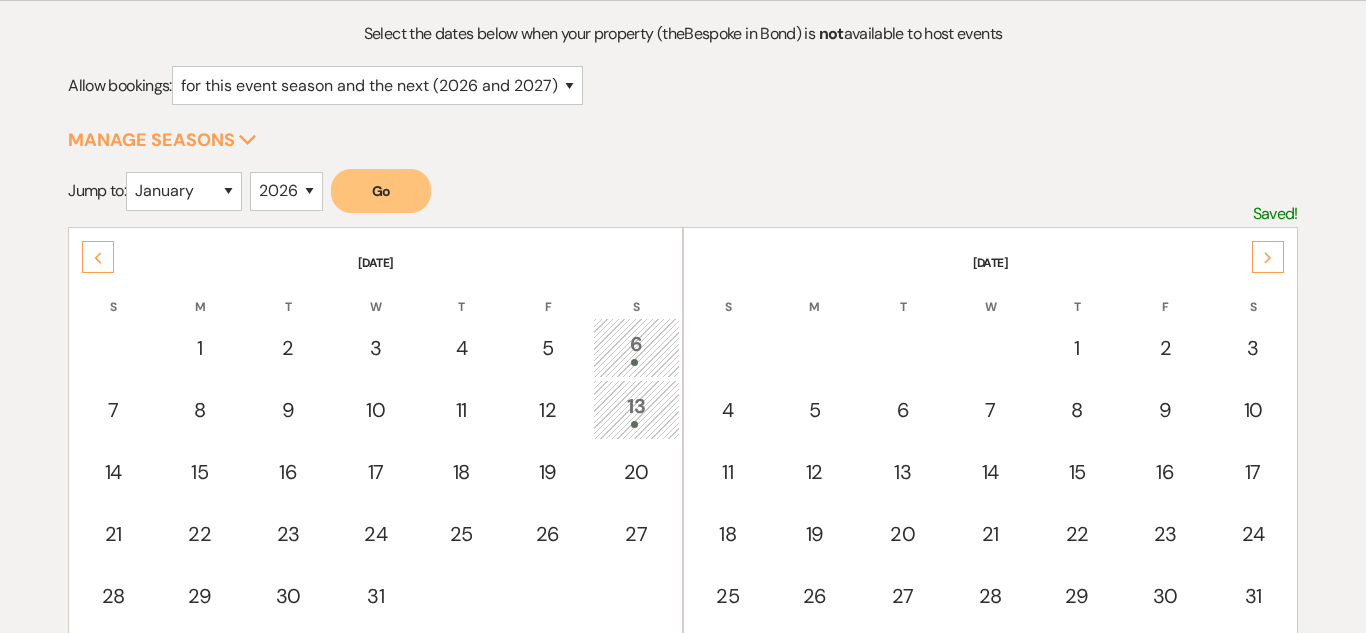 click on "Next" 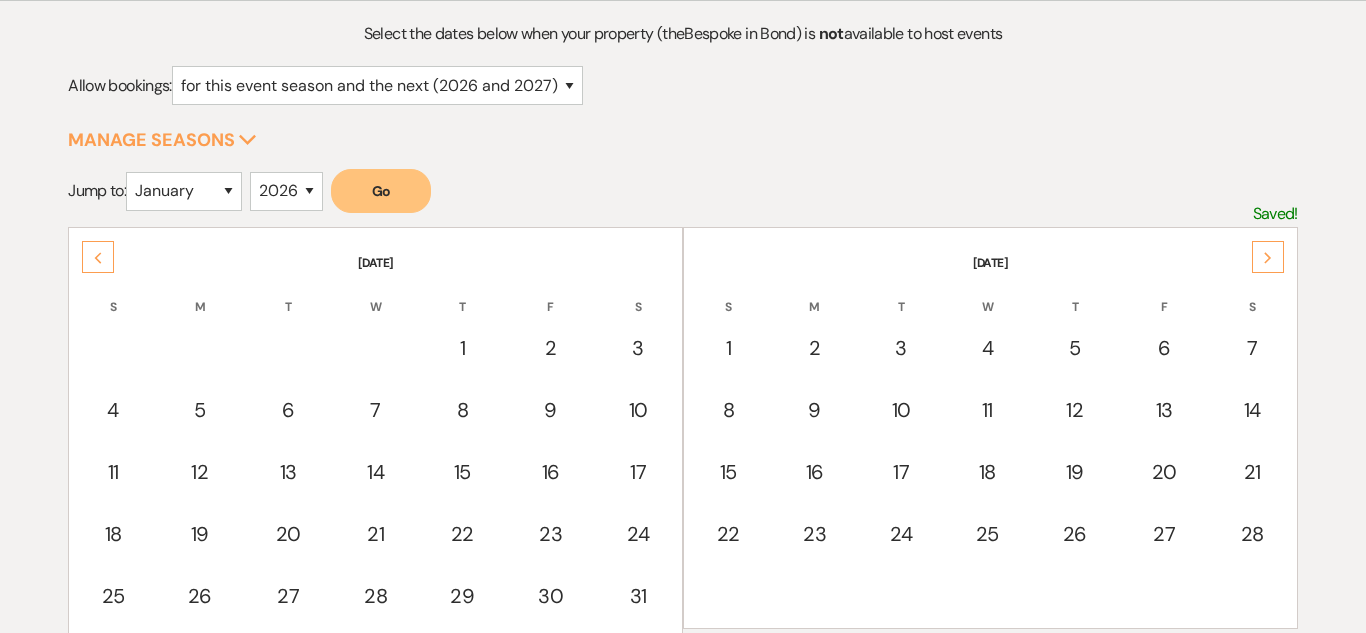 click on "Next" 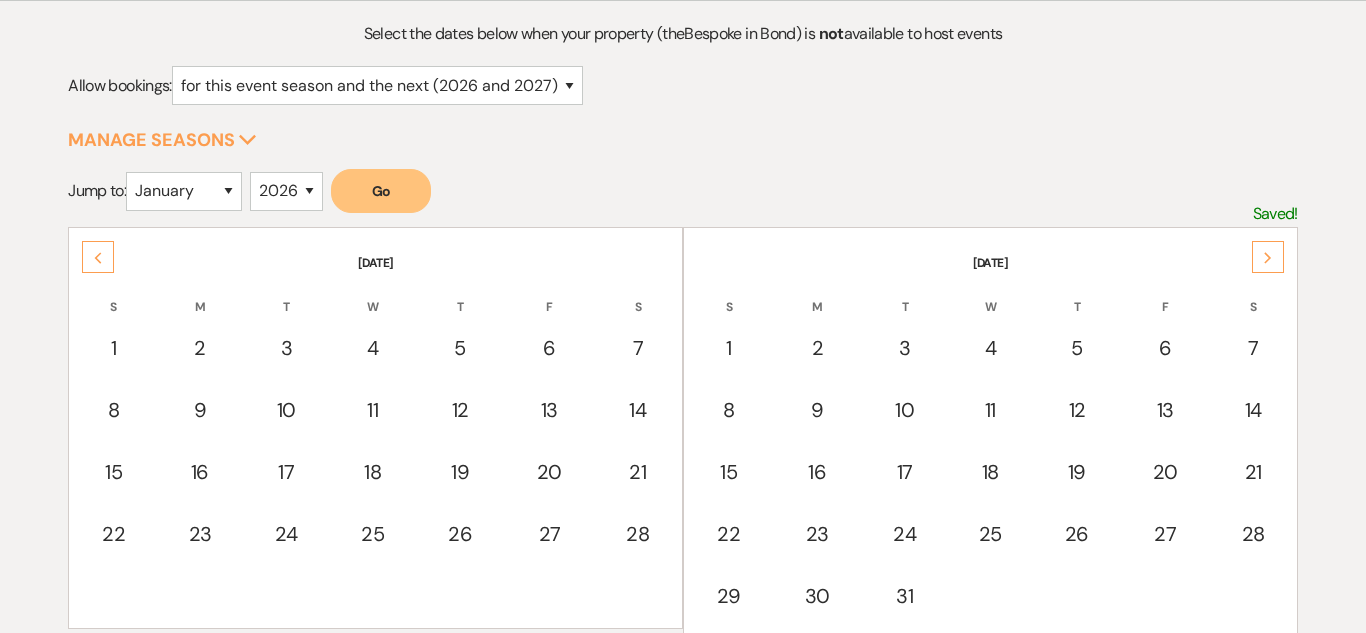 click on "Next" 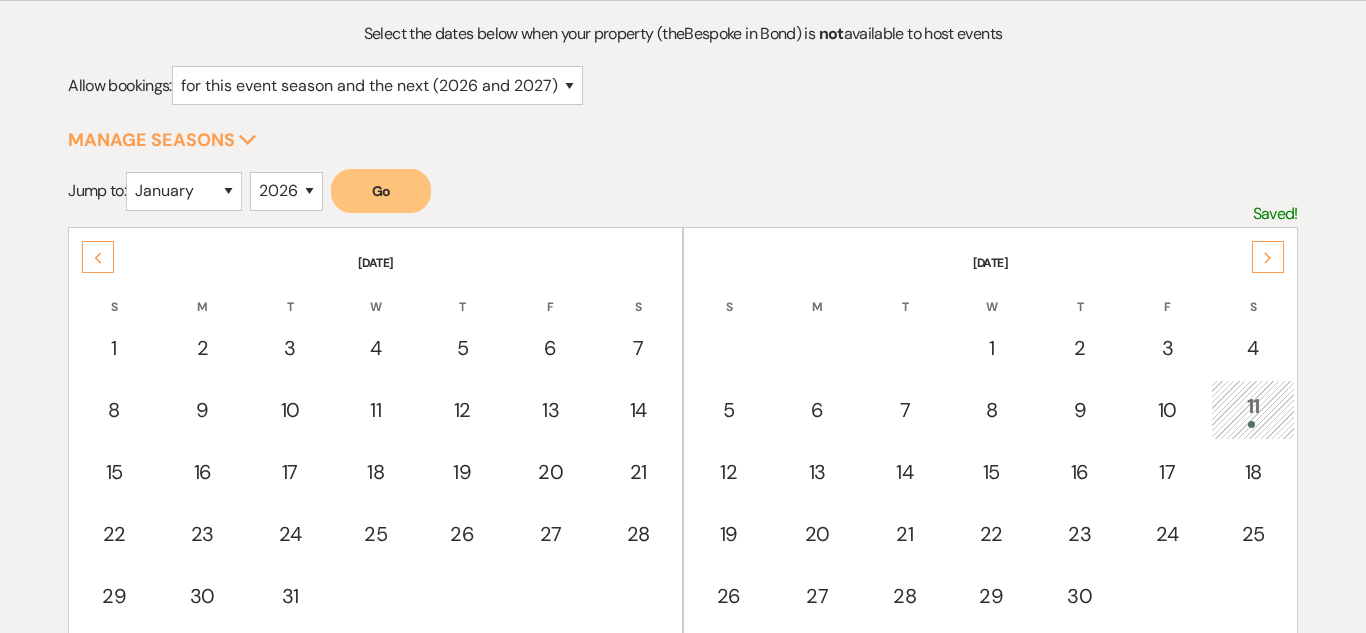 click on "Next" 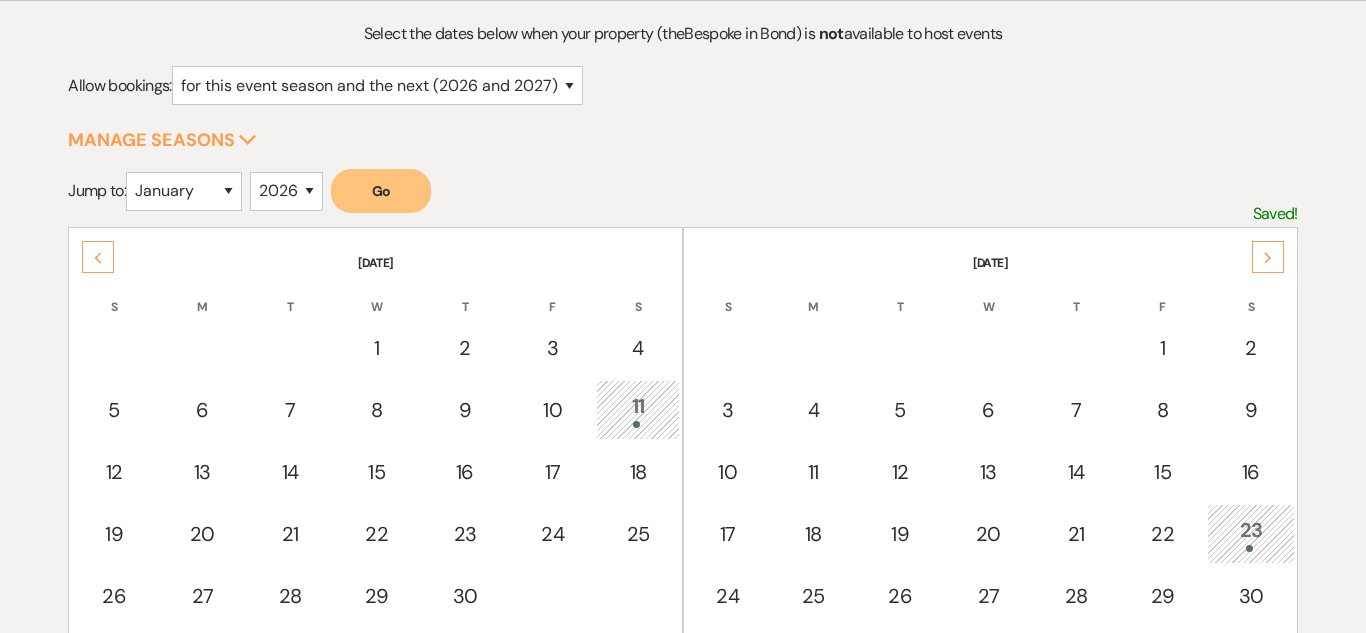 click on "Next" 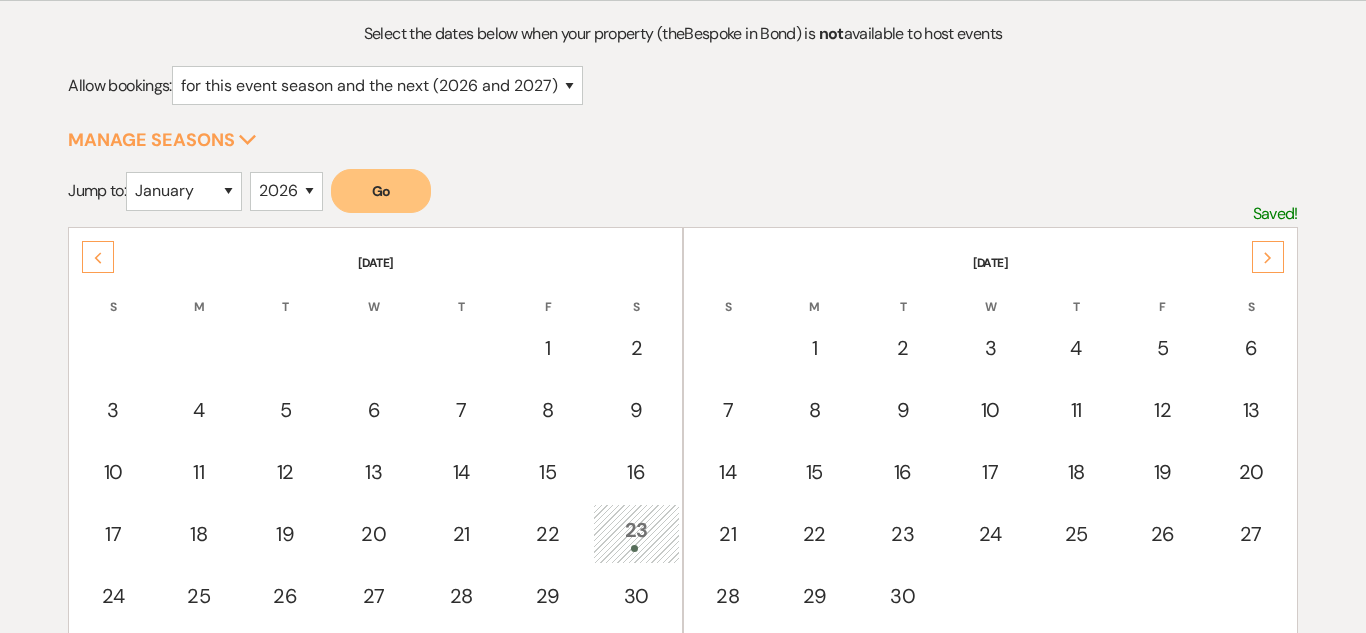 click on "Next" 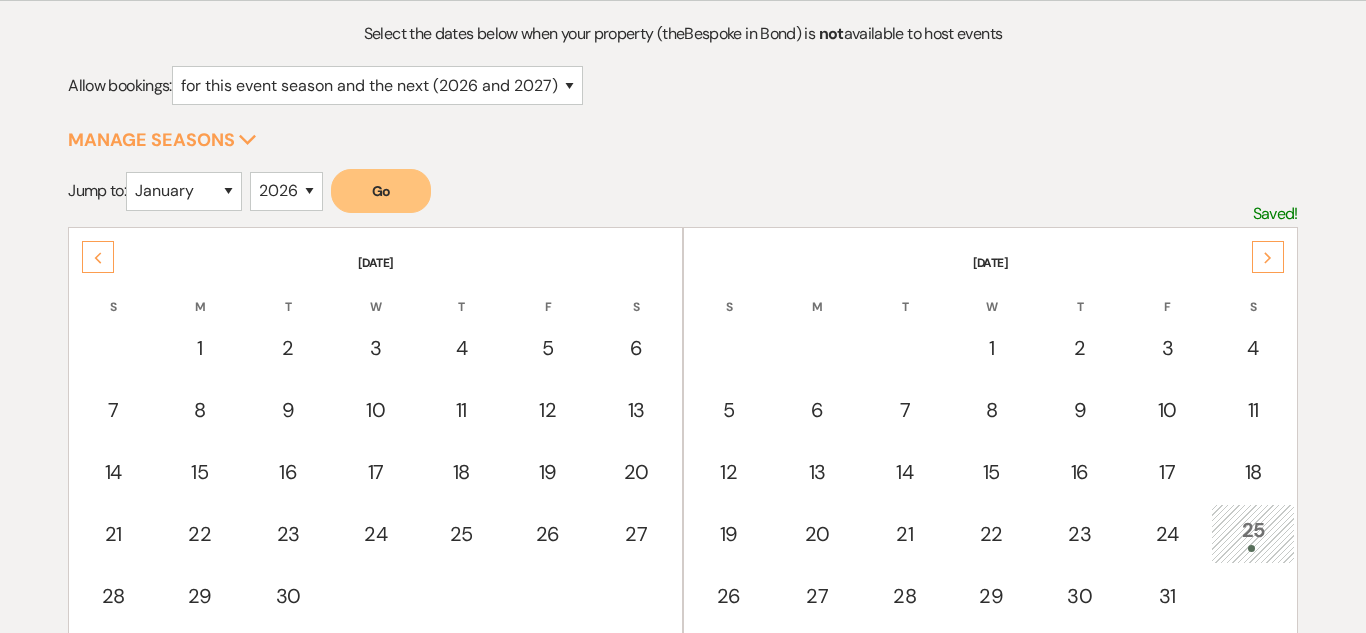 click on "Next" 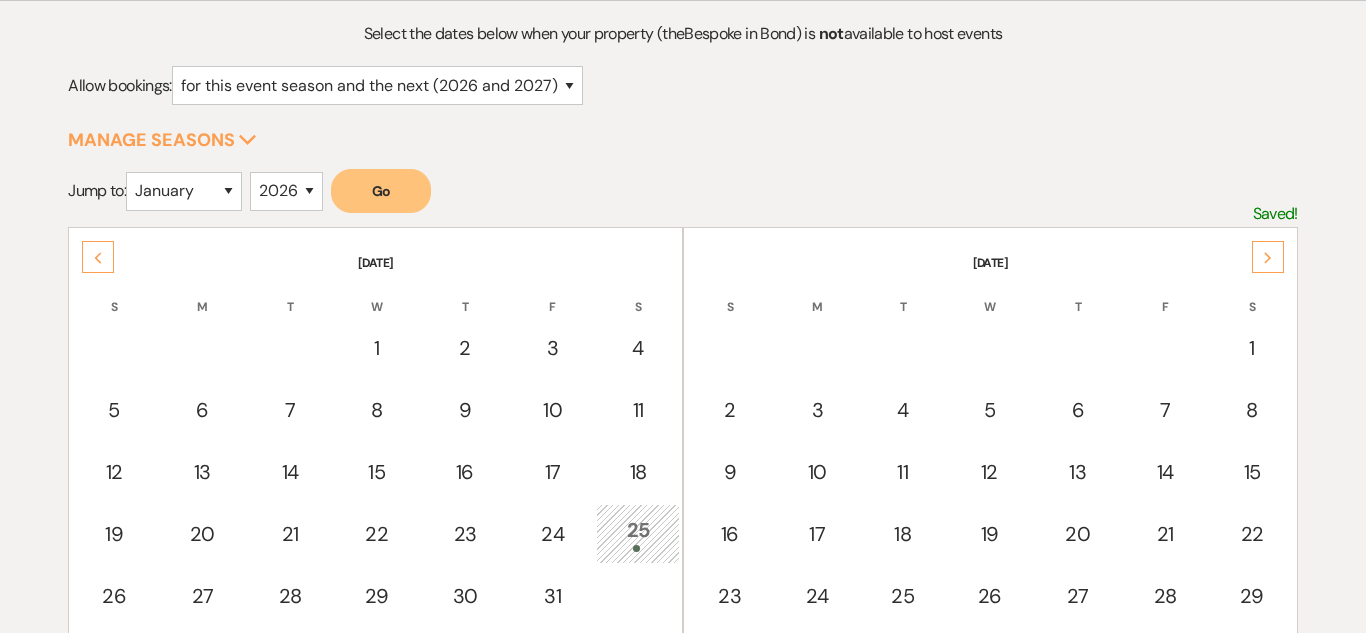 click on "Next" 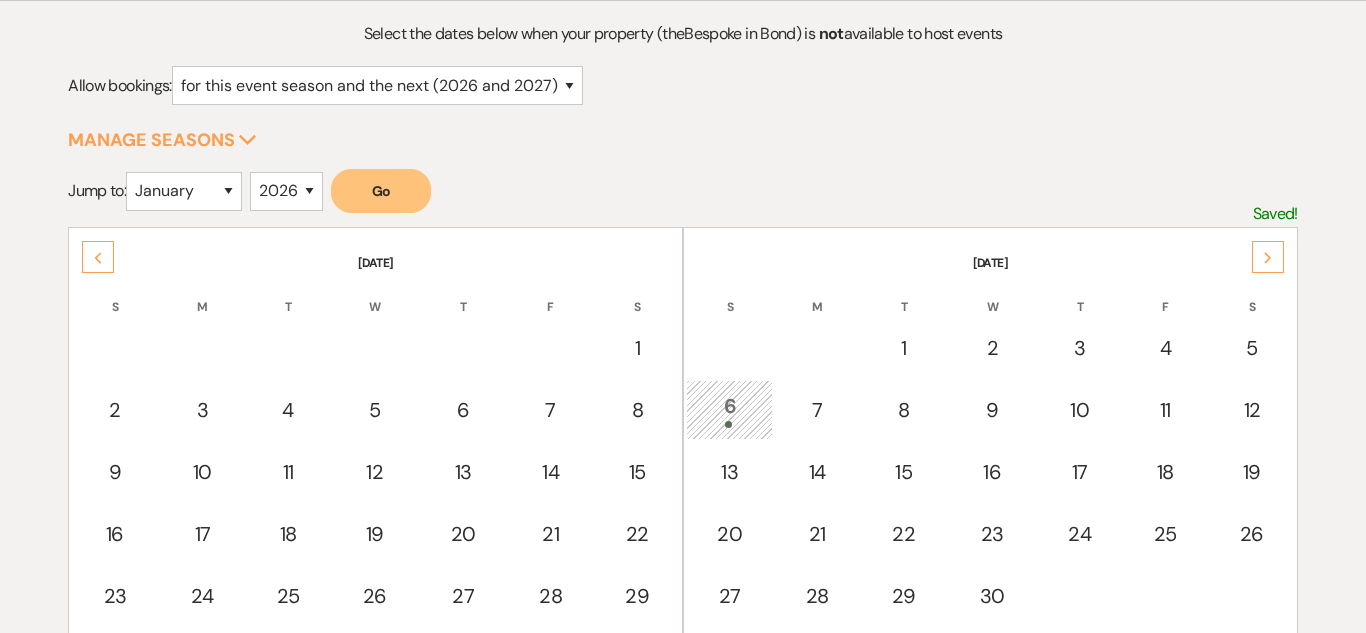 click on "Previous" at bounding box center [98, 257] 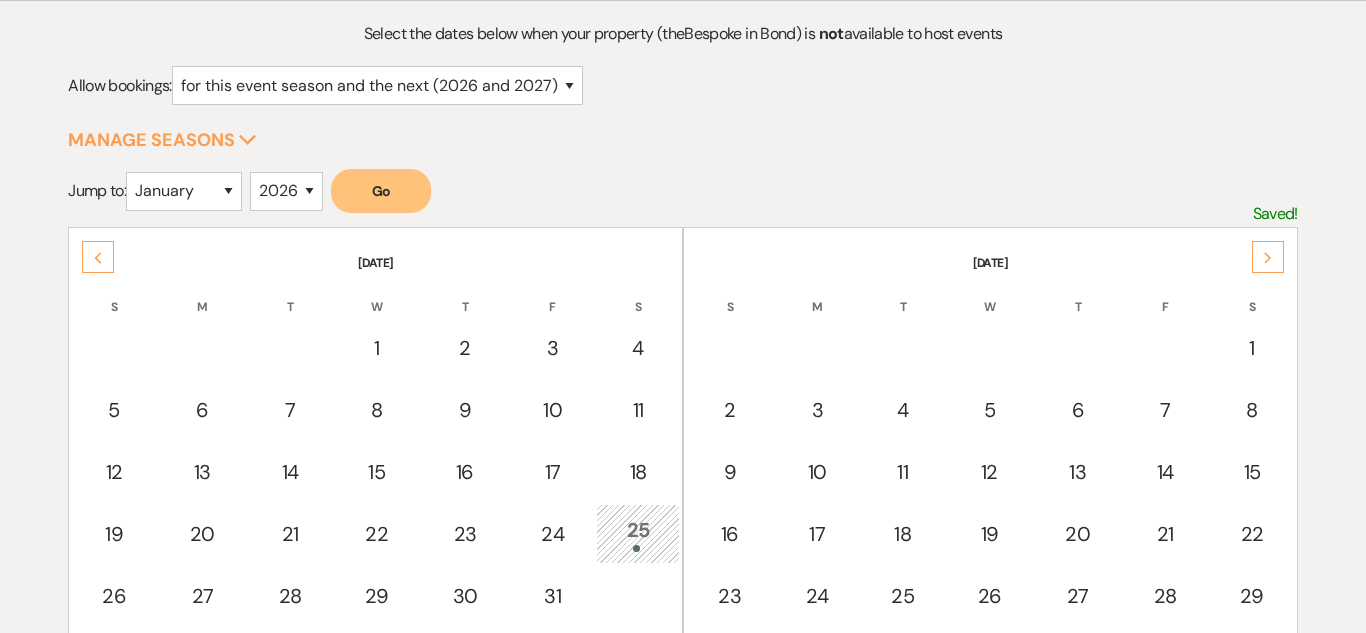 click on "Previous" at bounding box center [98, 257] 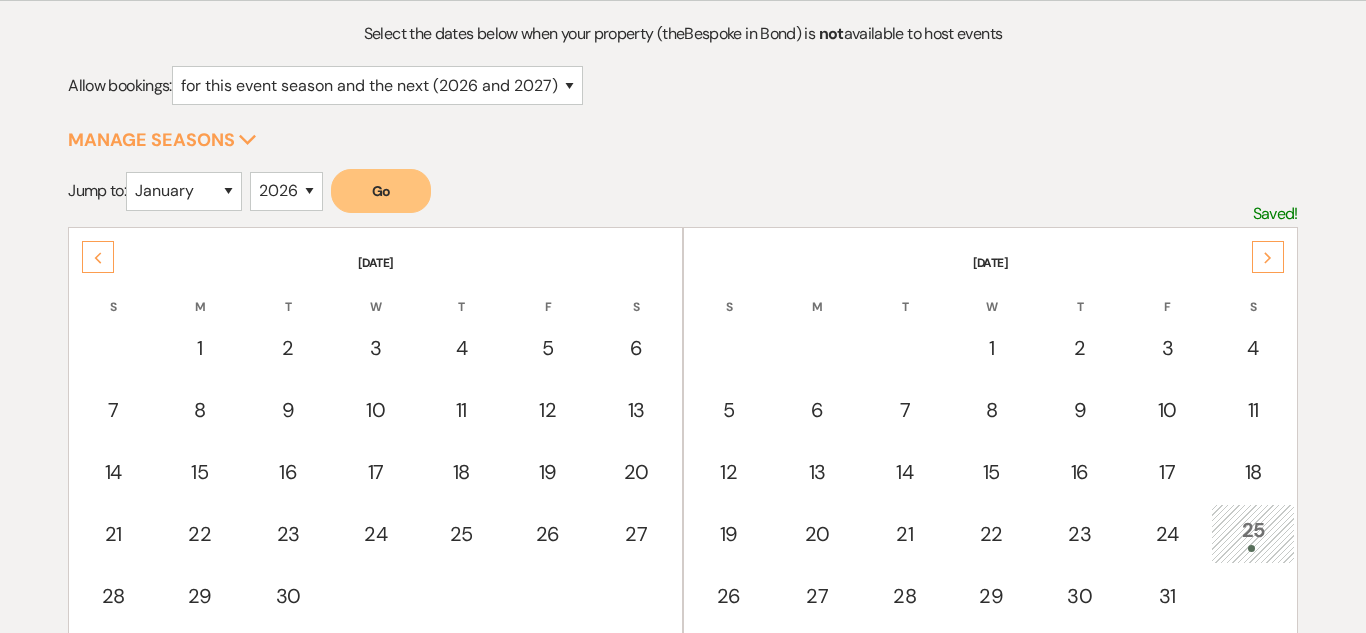 click on "Previous" at bounding box center [98, 257] 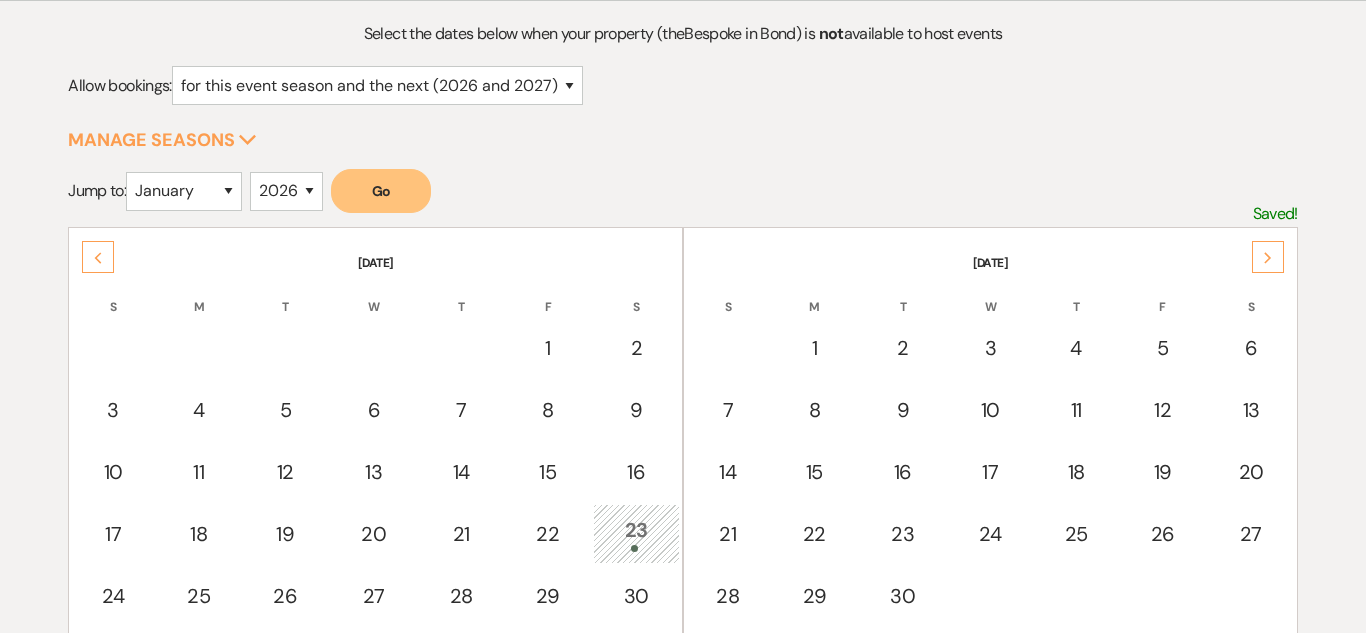 click on "Previous" at bounding box center (98, 257) 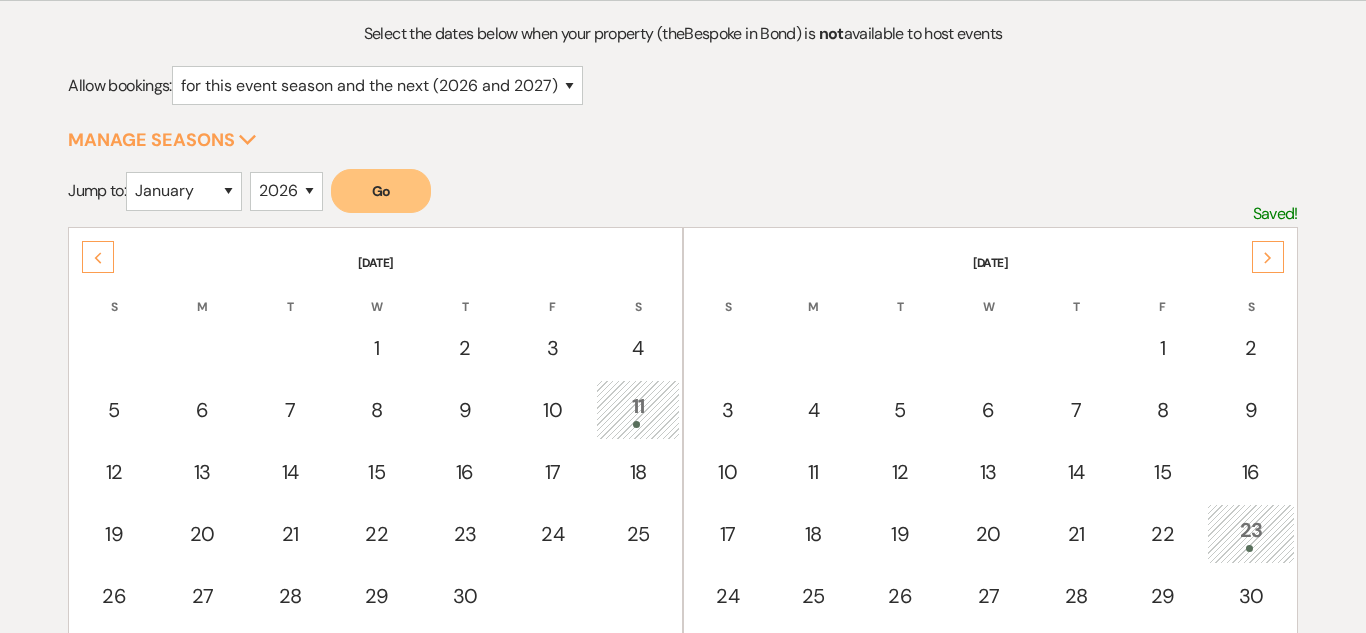 click on "Previous" at bounding box center [98, 257] 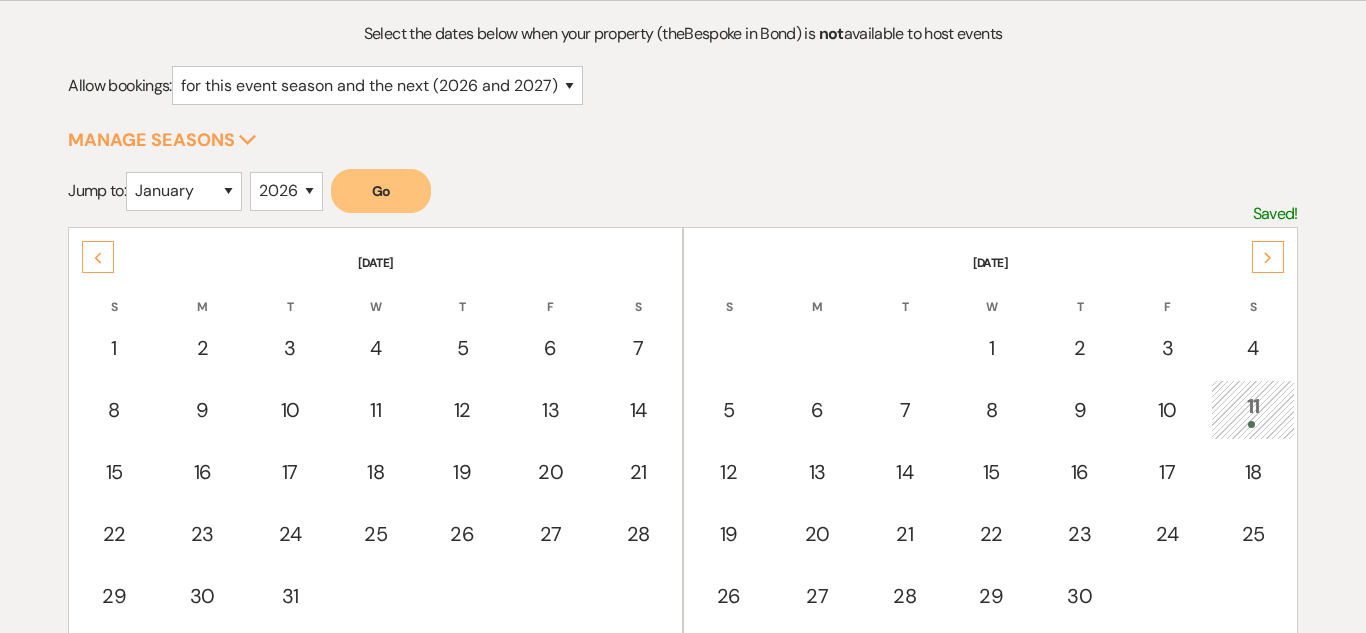 click on "Previous" at bounding box center [98, 257] 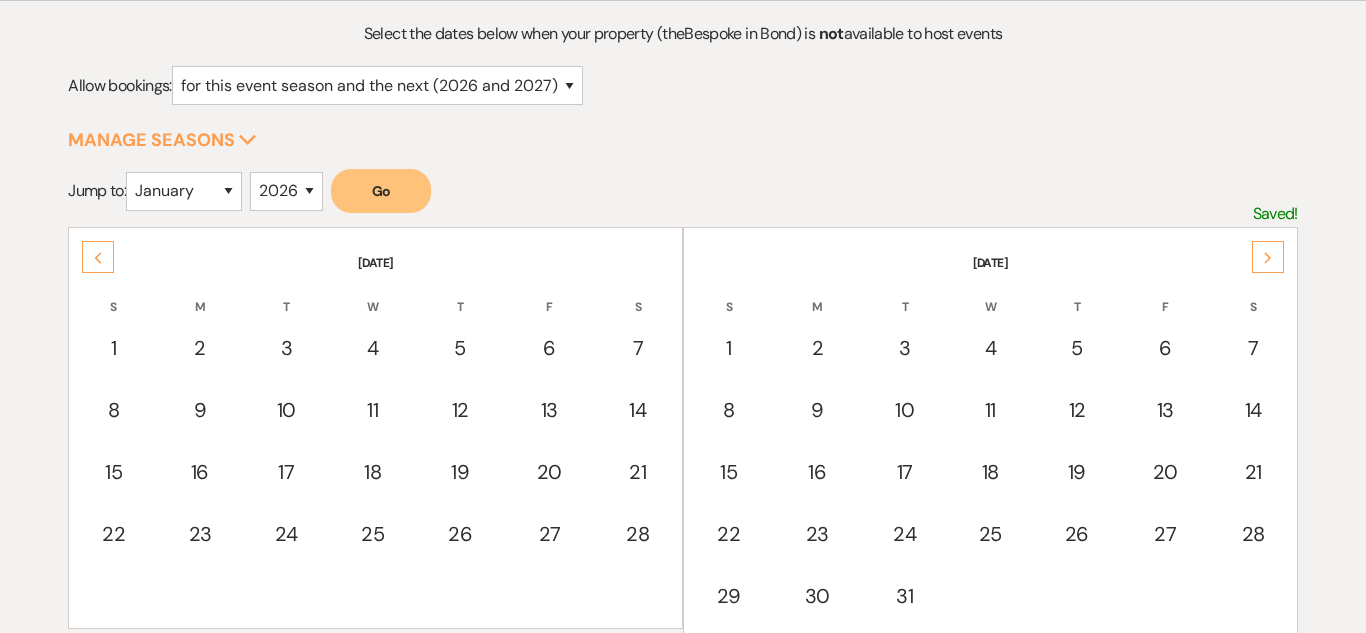 click on "Previous" at bounding box center (98, 257) 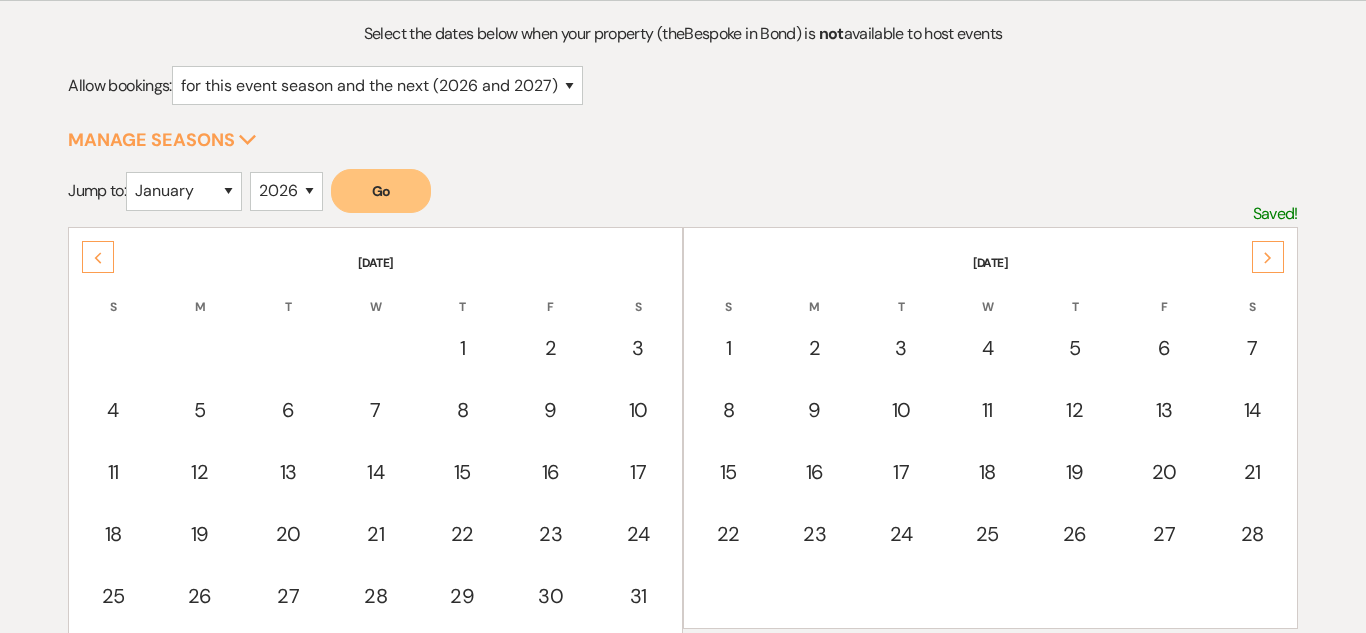 click on "Previous" at bounding box center (98, 257) 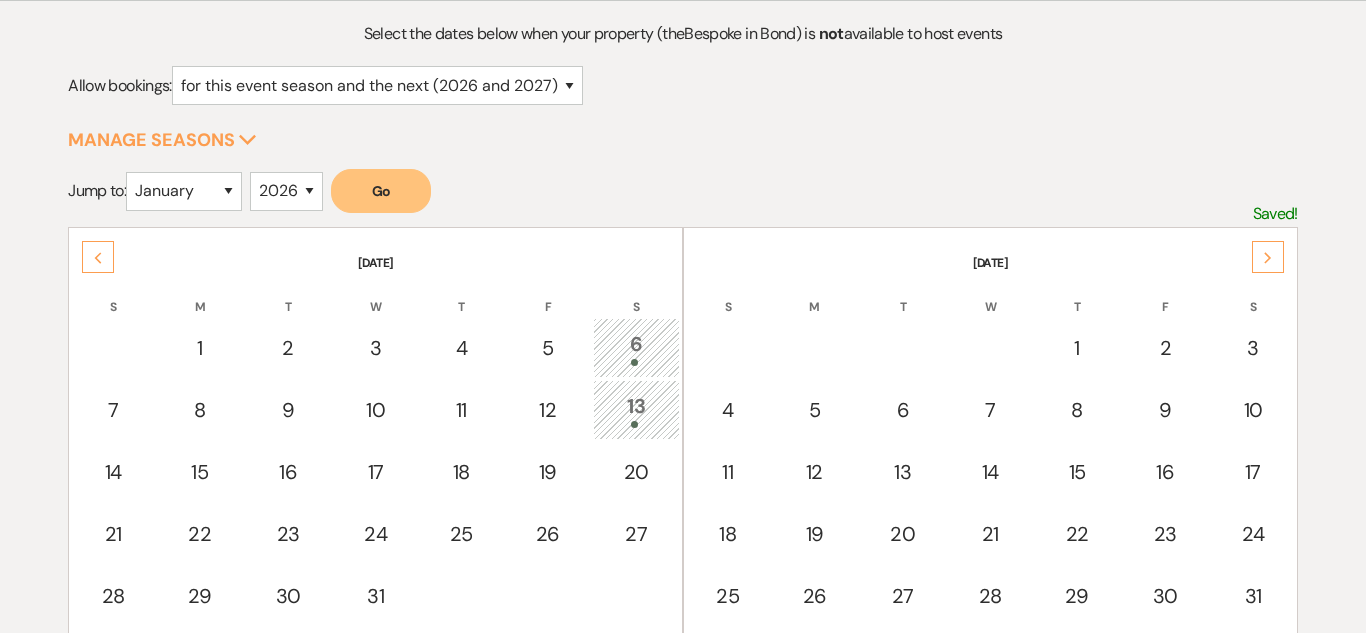 click on "Previous" at bounding box center [98, 257] 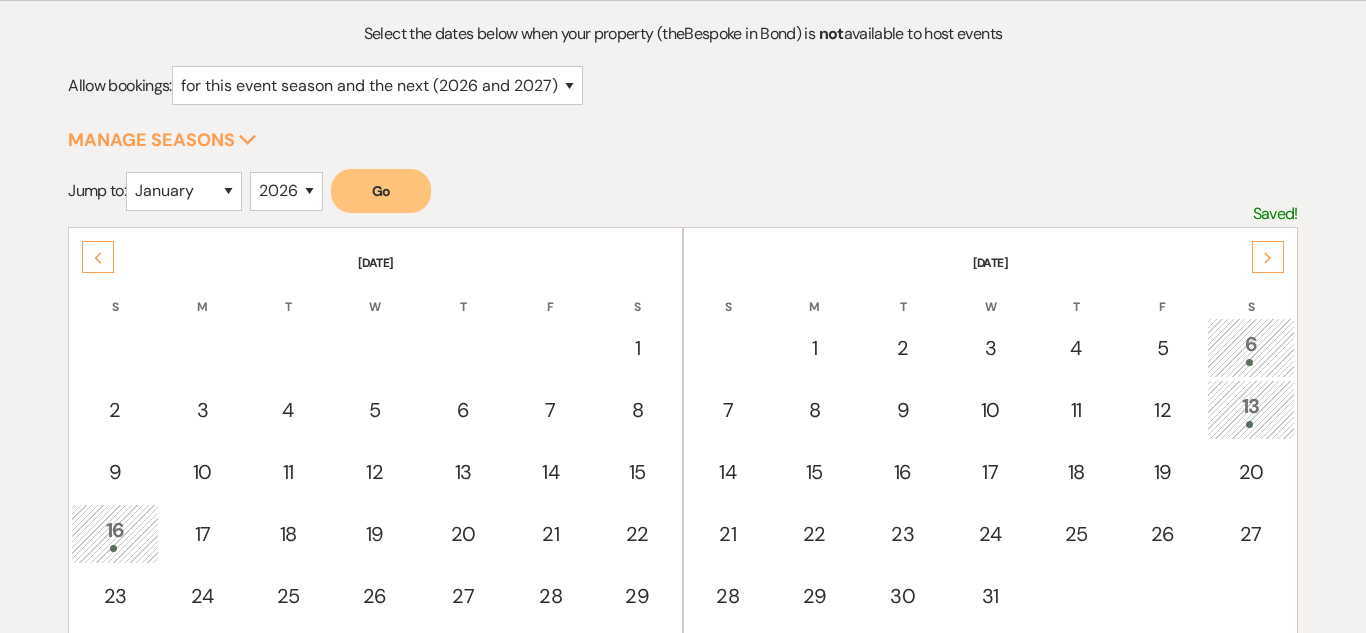 click on "Previous" at bounding box center (98, 257) 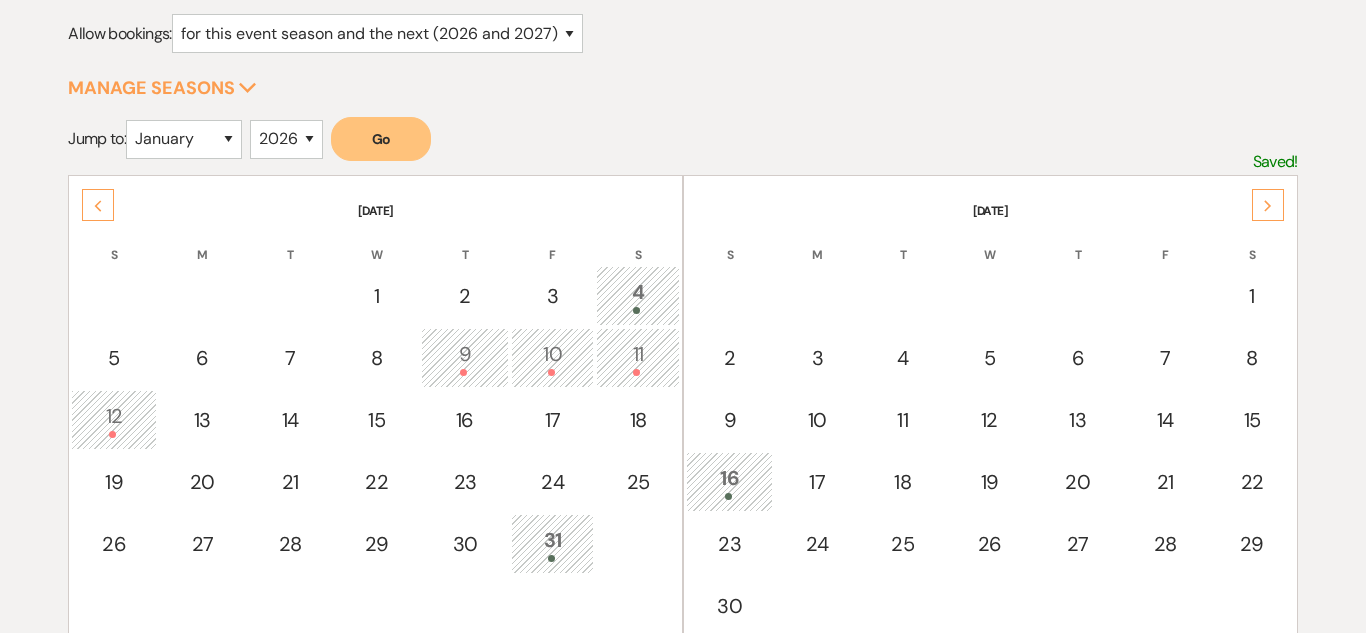 scroll, scrollTop: 0, scrollLeft: 0, axis: both 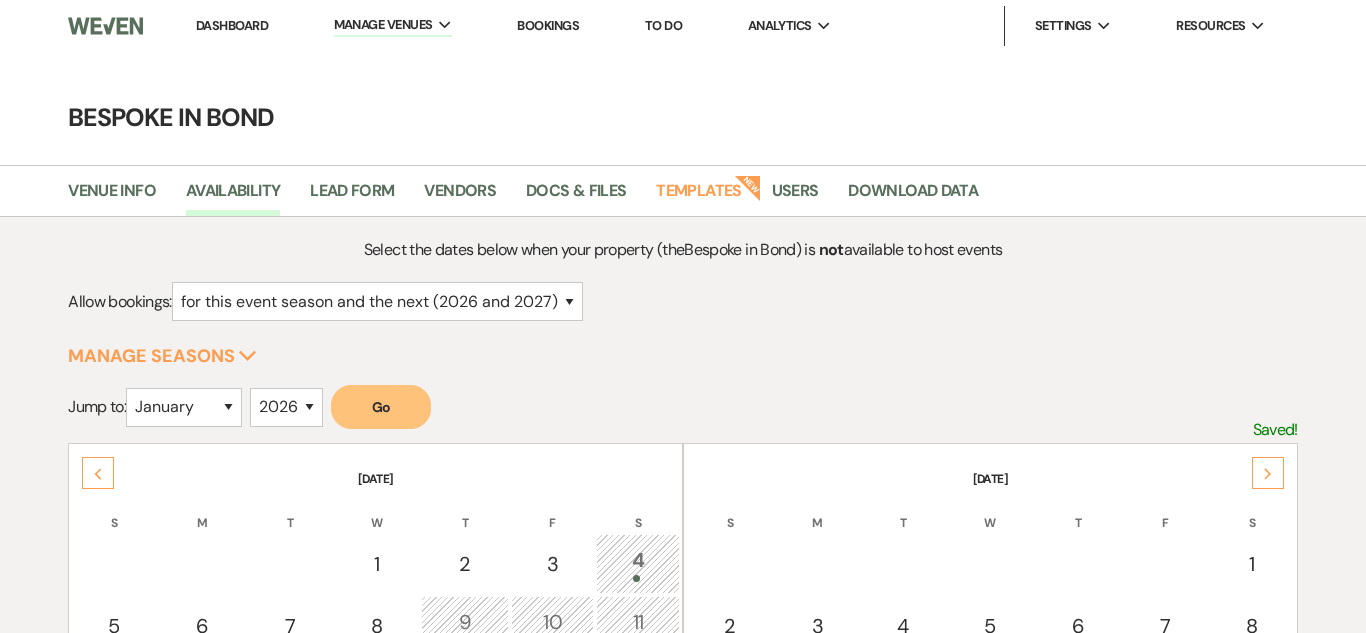 click on "Bookings" at bounding box center [548, 25] 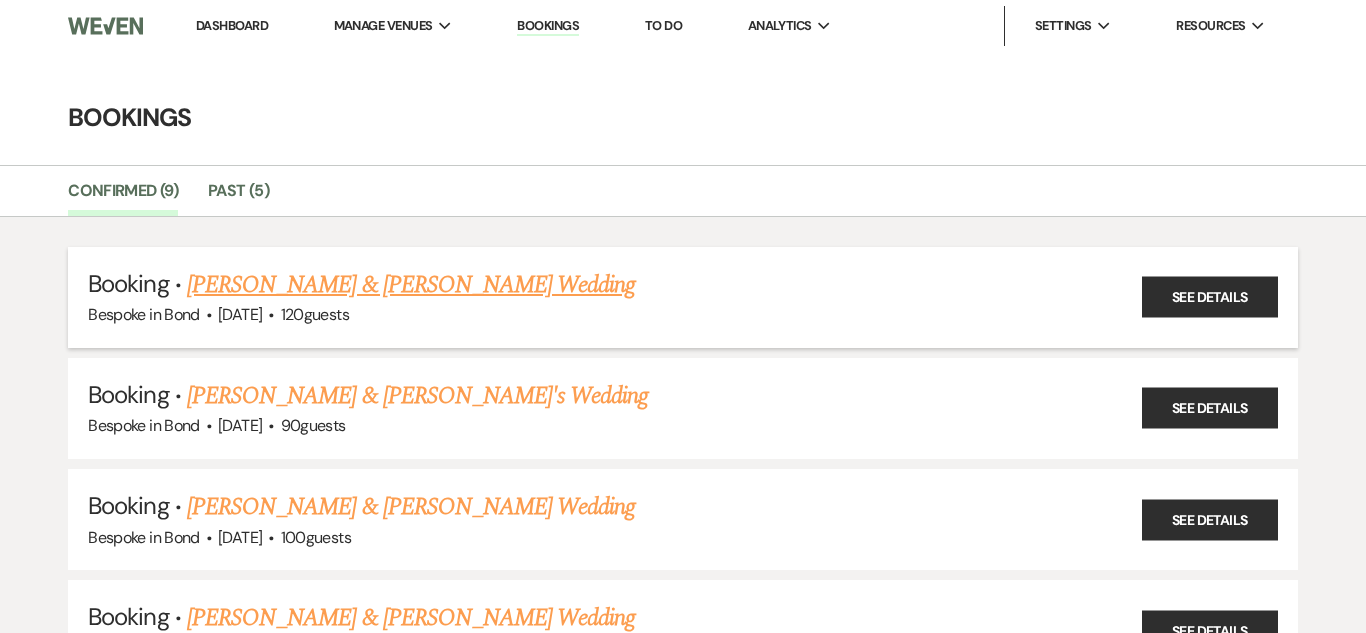 click on "[PERSON_NAME] & [PERSON_NAME] Wedding" at bounding box center (411, 285) 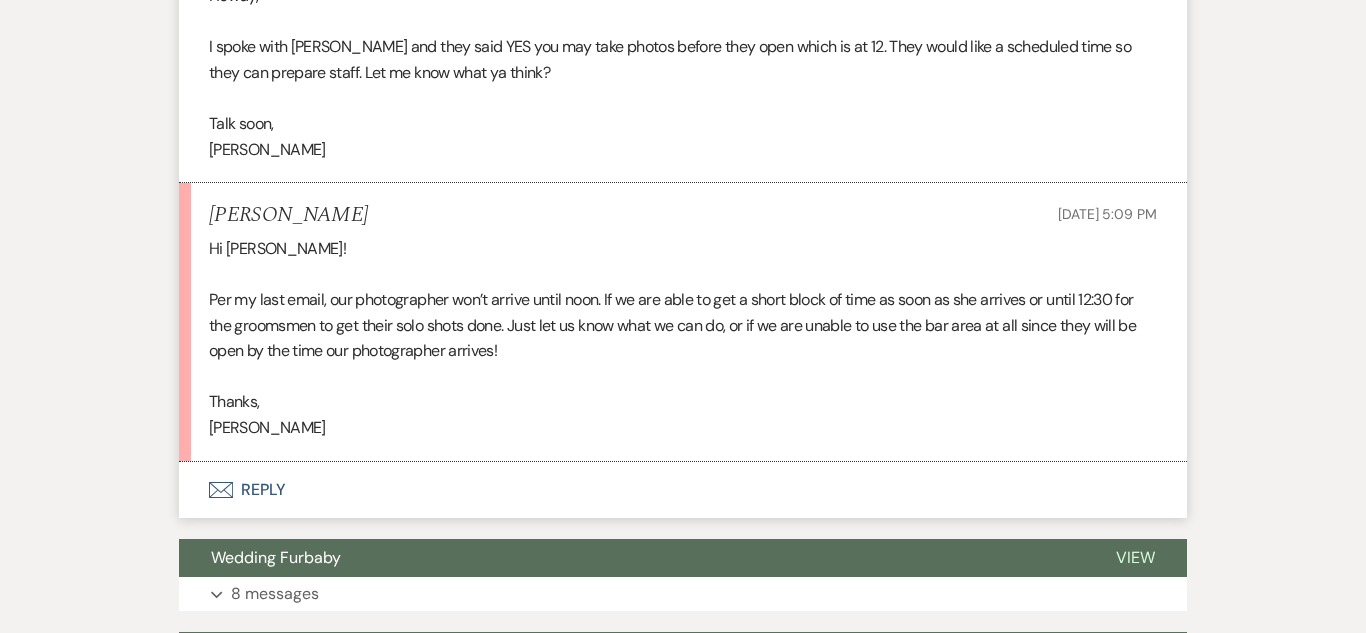 scroll, scrollTop: 5063, scrollLeft: 0, axis: vertical 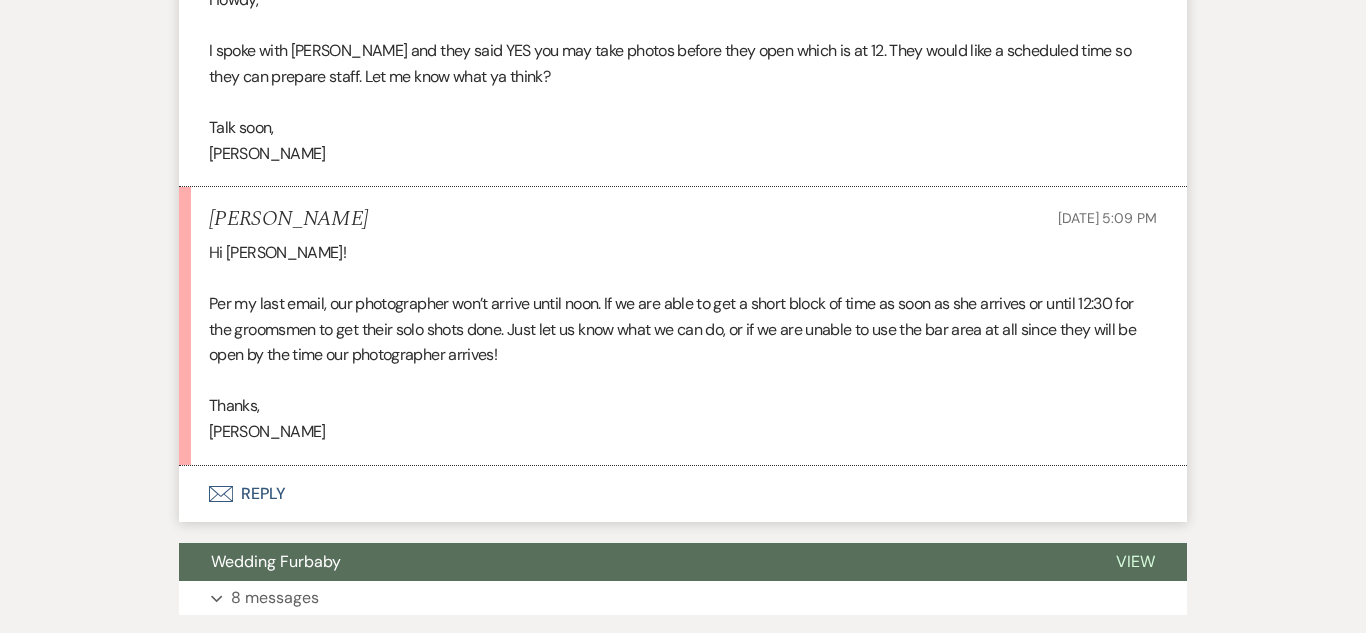 click on "Envelope Reply" at bounding box center [683, 494] 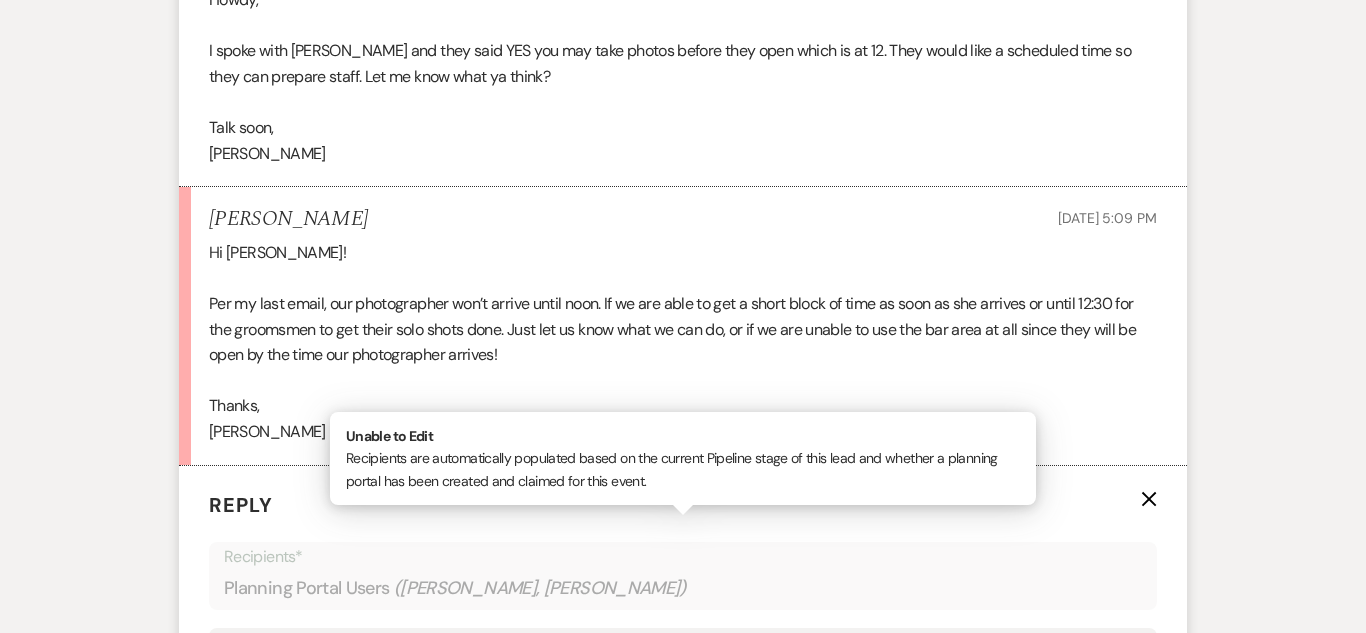 scroll, scrollTop: 5482, scrollLeft: 0, axis: vertical 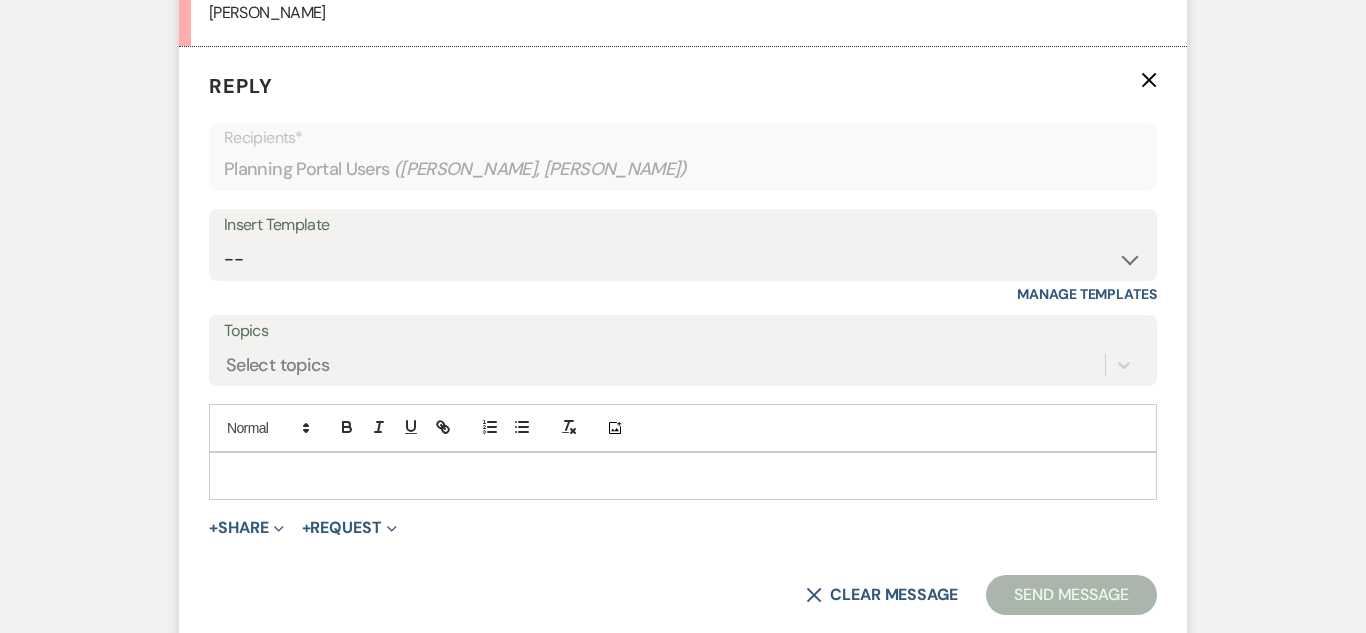 click at bounding box center (683, 476) 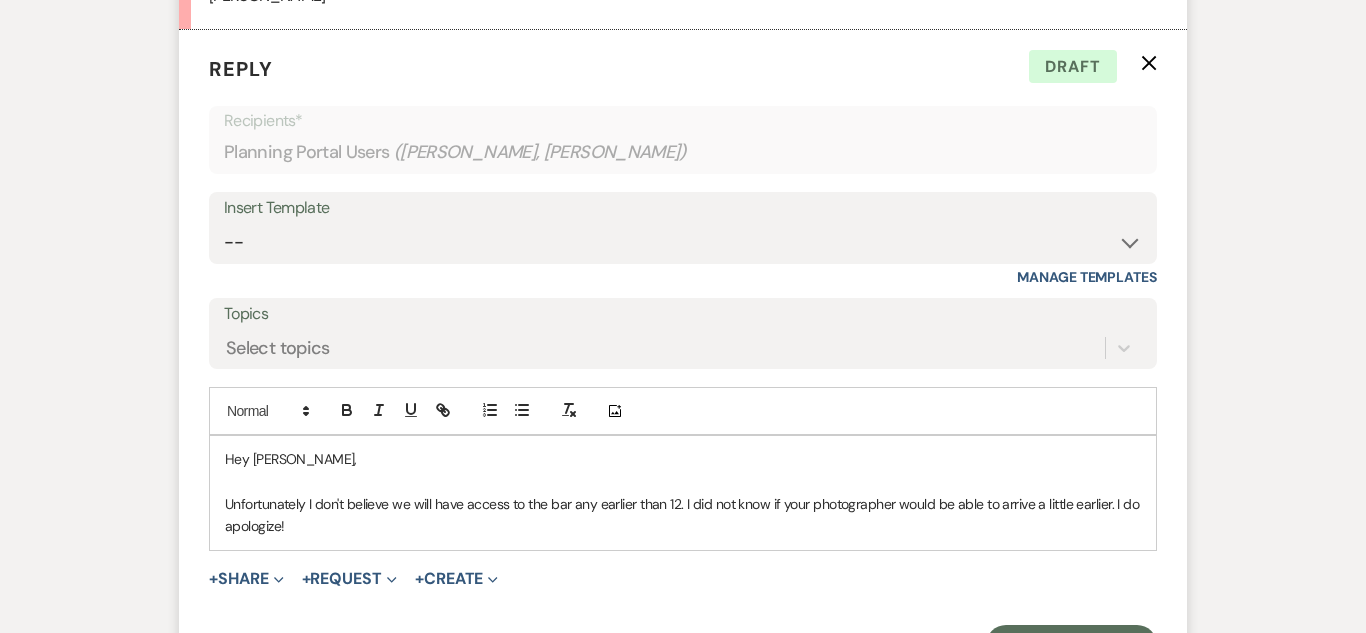 scroll, scrollTop: 5502, scrollLeft: 0, axis: vertical 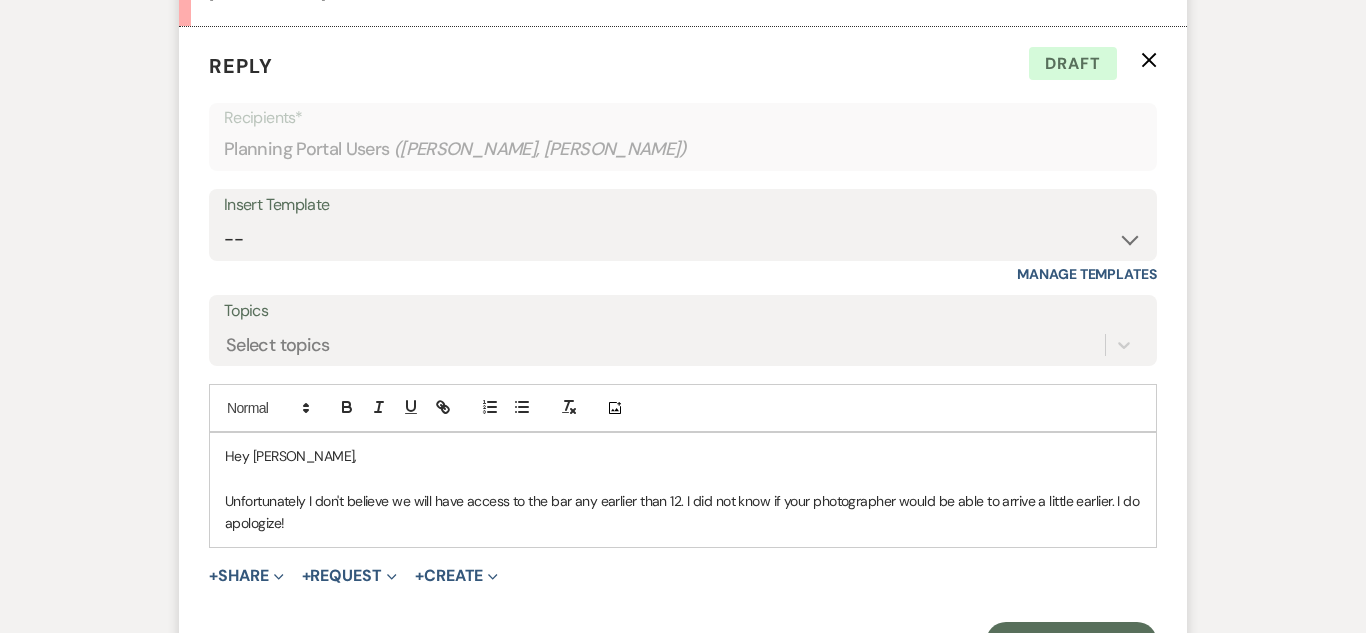 click on "Unfortunately I don't believe we will have access to the bar any earlier than 12. I did not know if your photographer would be able to arrive a little earlier. I do apologize!" at bounding box center (683, 512) 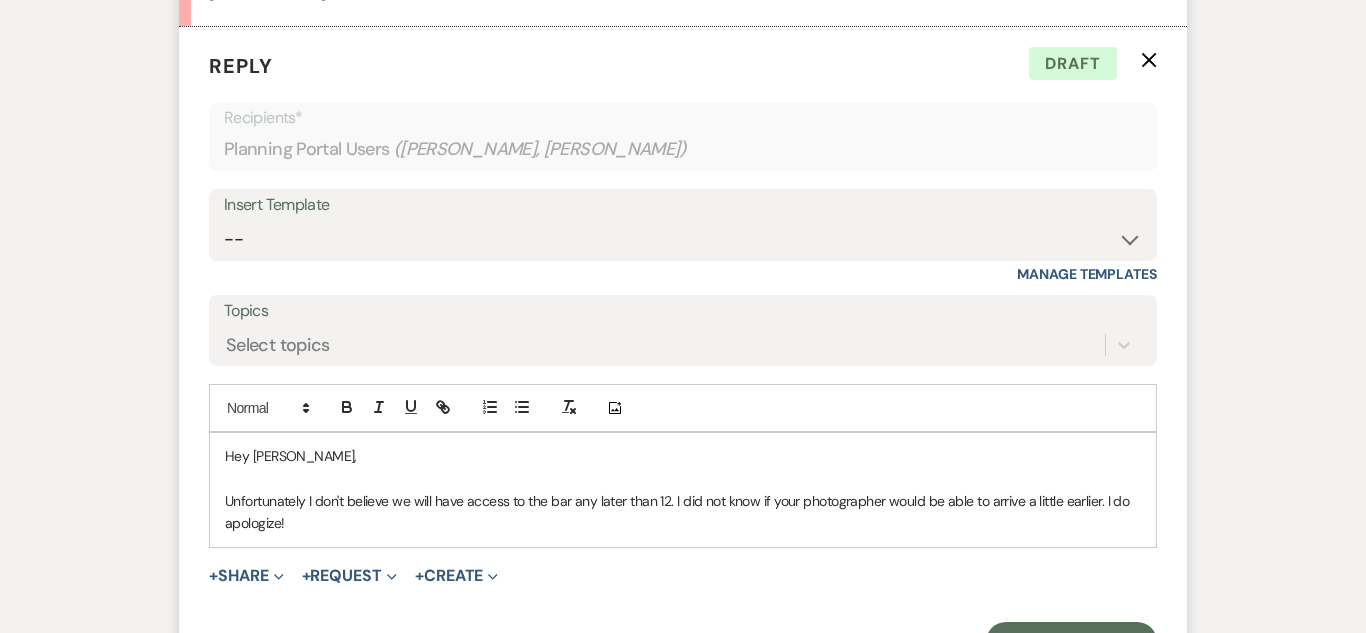 click on "Unfortunately I don't believe we will have access to the bar any later than 12. I did not know if your photographer would be able to arrive a little earlier. I do apologize!" at bounding box center (683, 512) 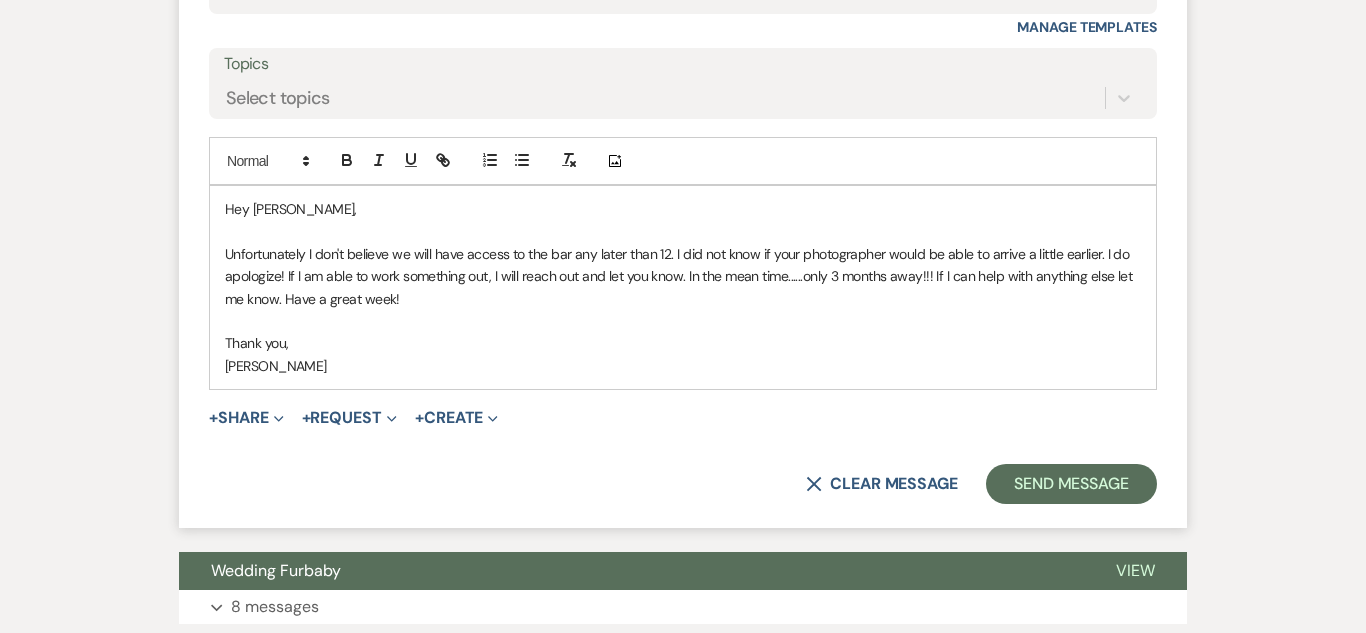 scroll, scrollTop: 5753, scrollLeft: 0, axis: vertical 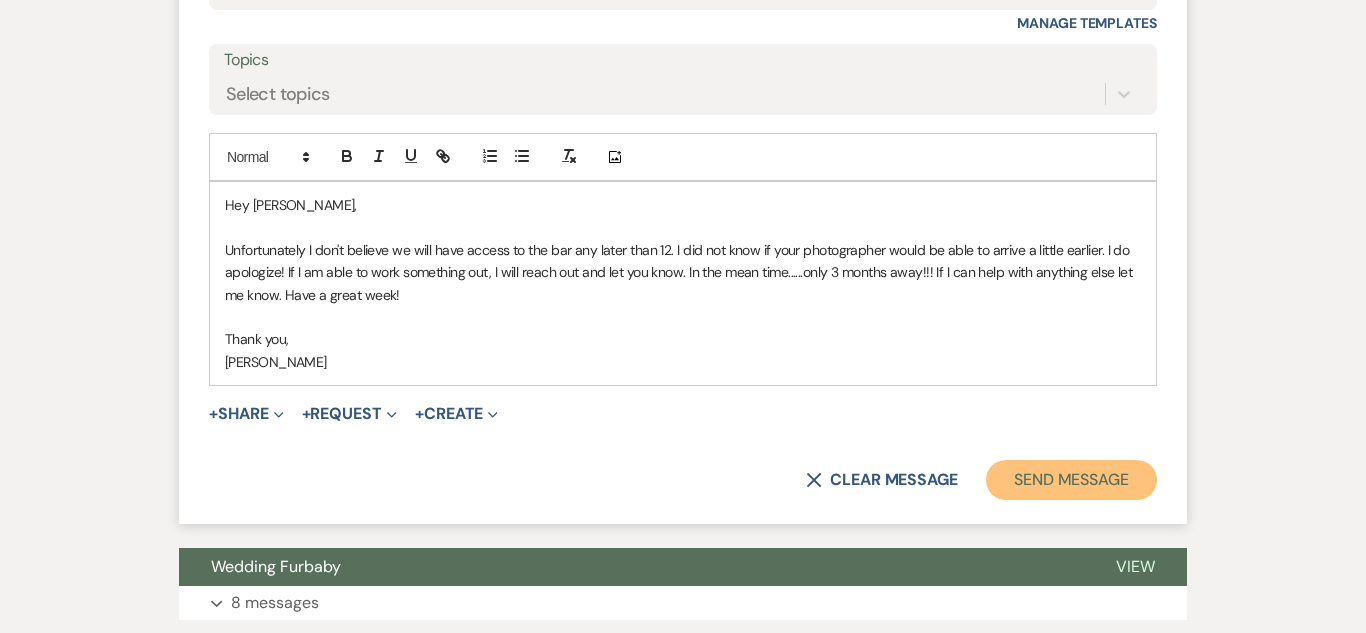 click on "Send Message" at bounding box center [1071, 480] 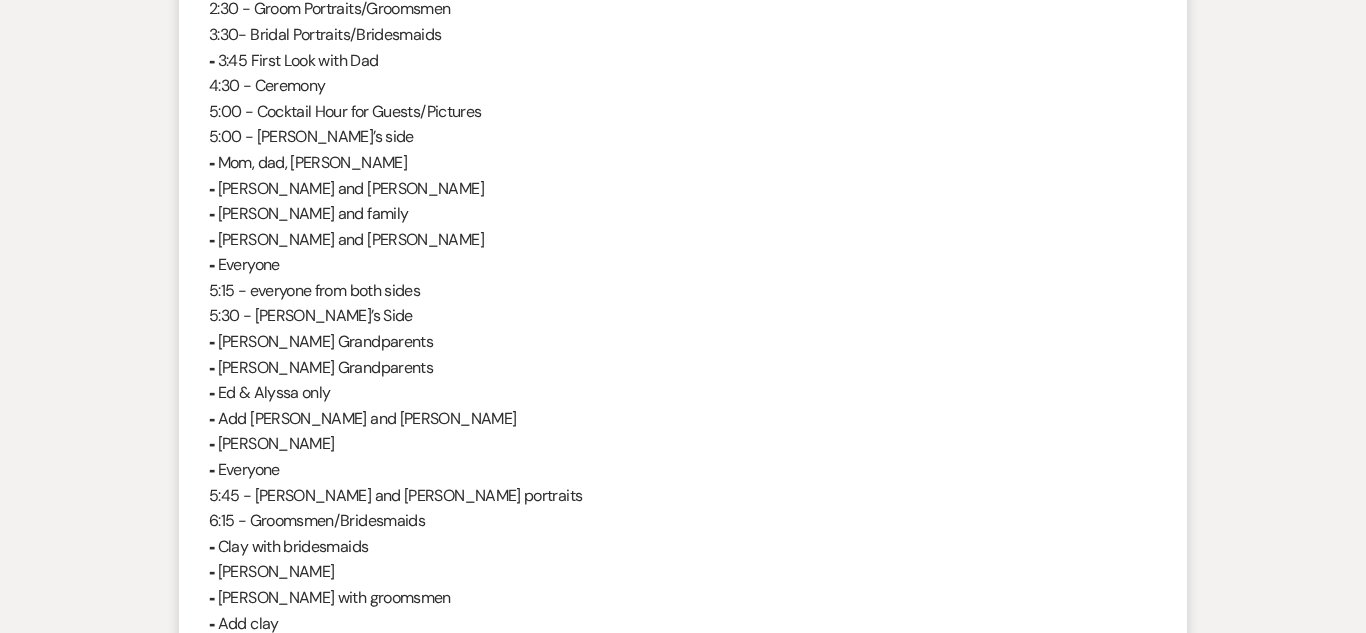 scroll, scrollTop: 0, scrollLeft: 0, axis: both 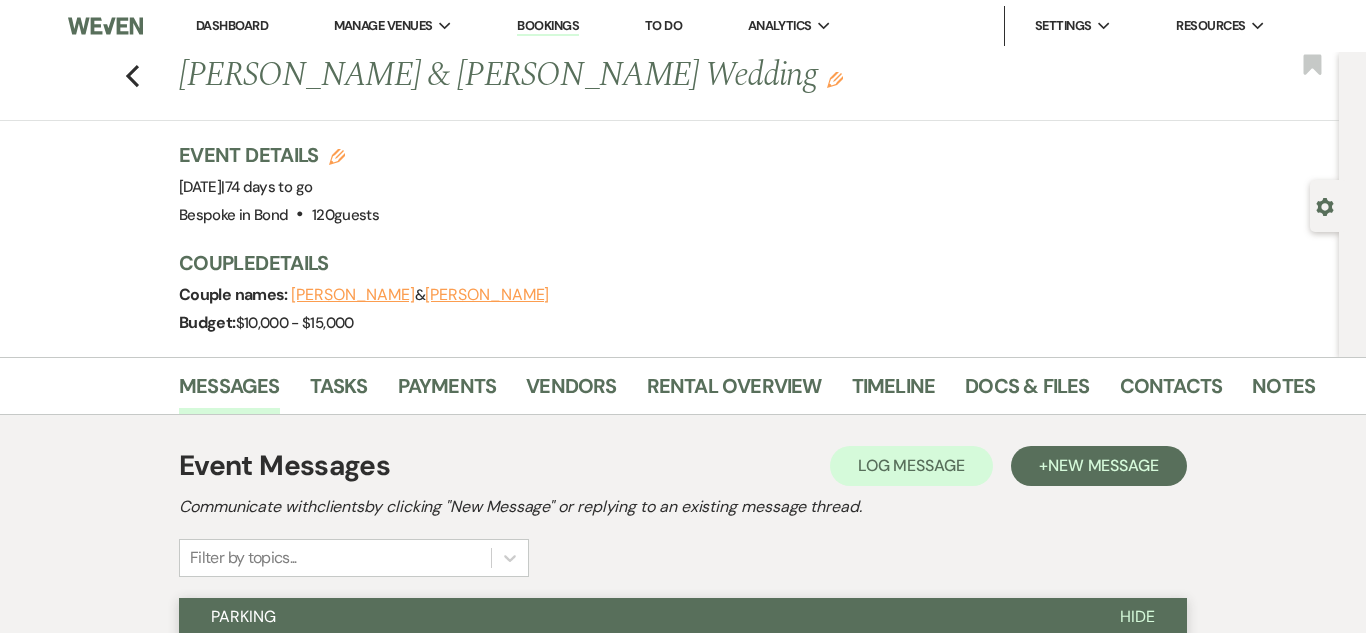 click on "Dashboard" at bounding box center (232, 25) 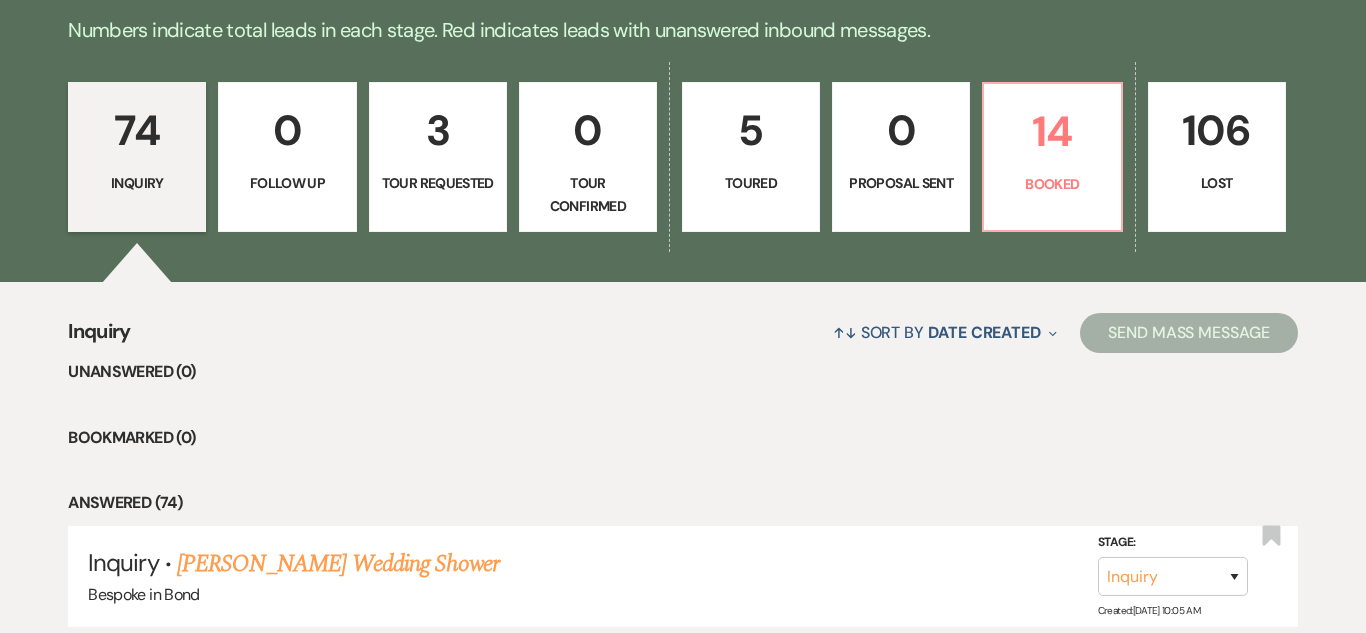 scroll, scrollTop: 1422, scrollLeft: 0, axis: vertical 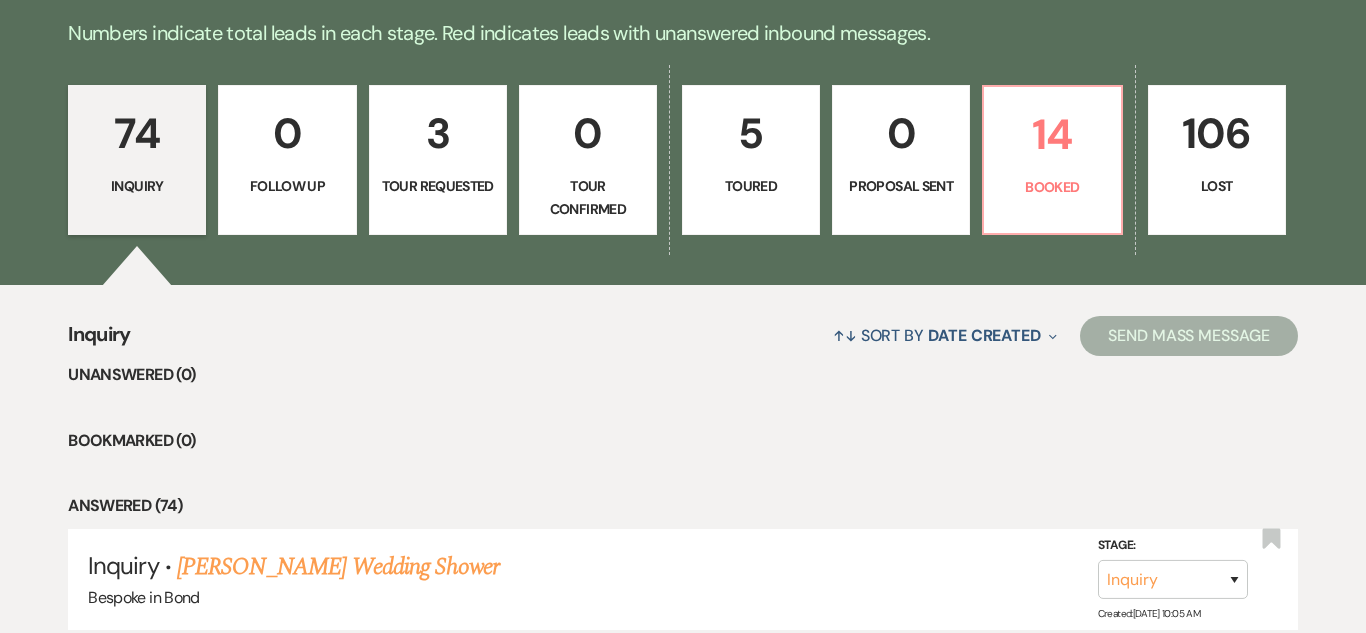 click on "5" at bounding box center (751, 133) 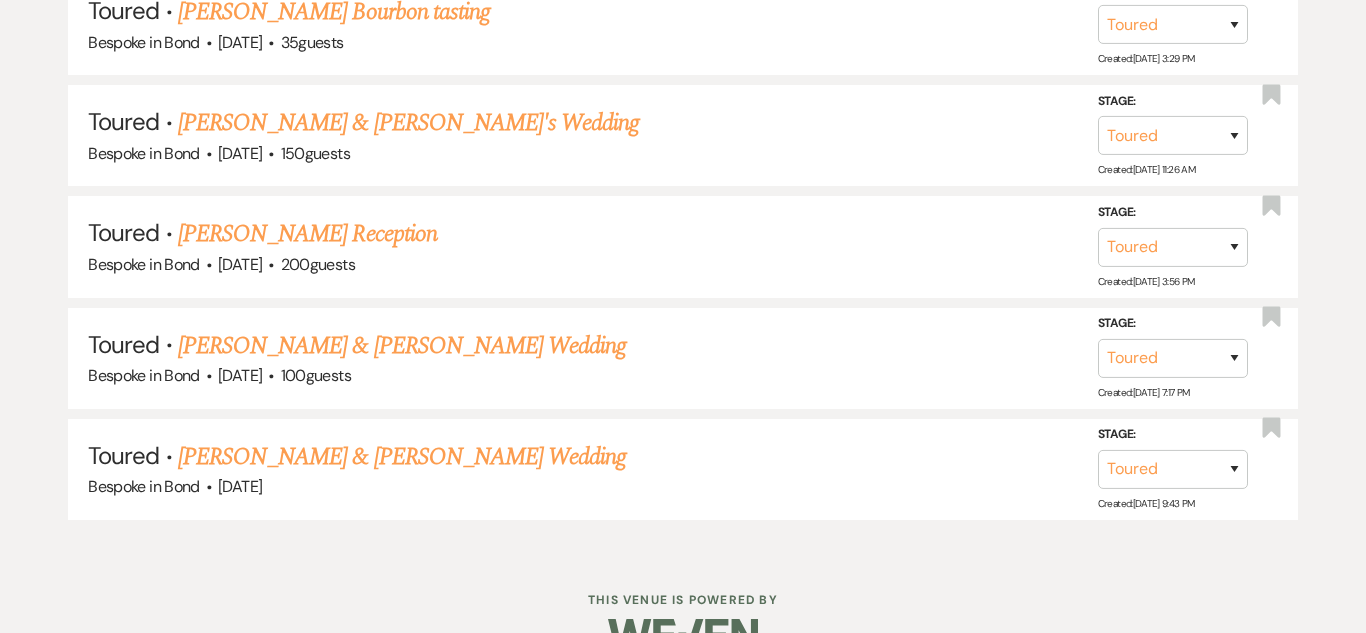 scroll, scrollTop: 1983, scrollLeft: 0, axis: vertical 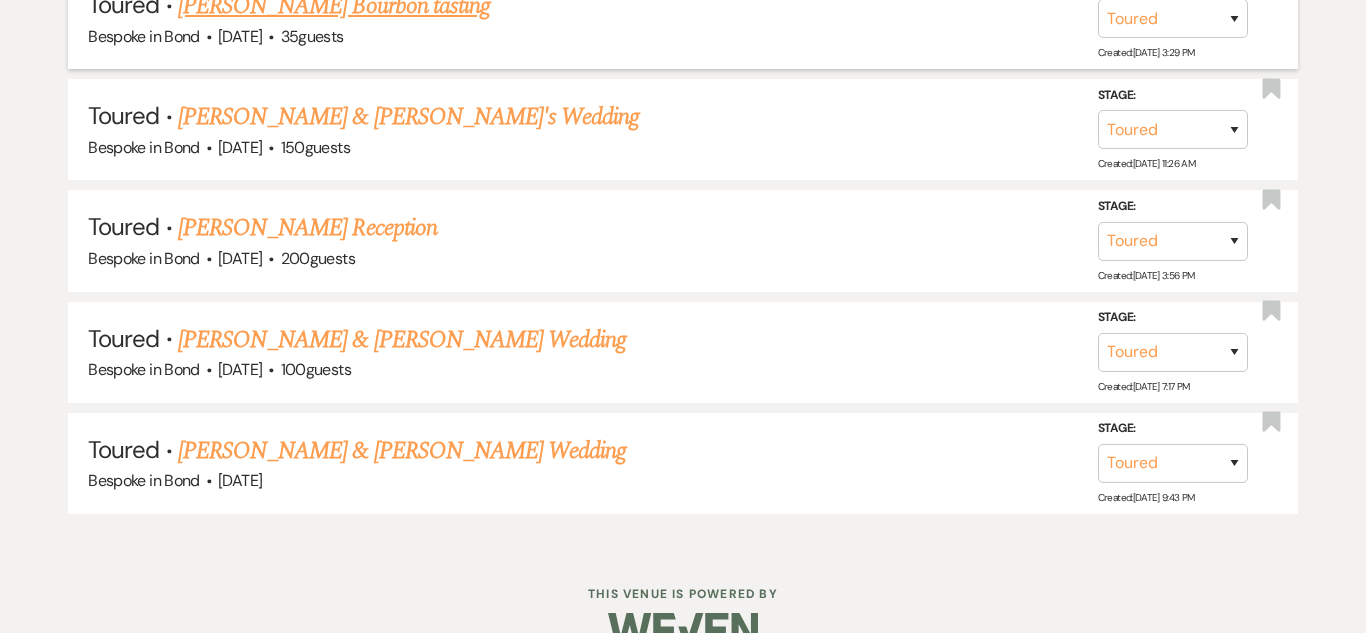 click on "[PERSON_NAME] Bourbon tasting" at bounding box center [334, 6] 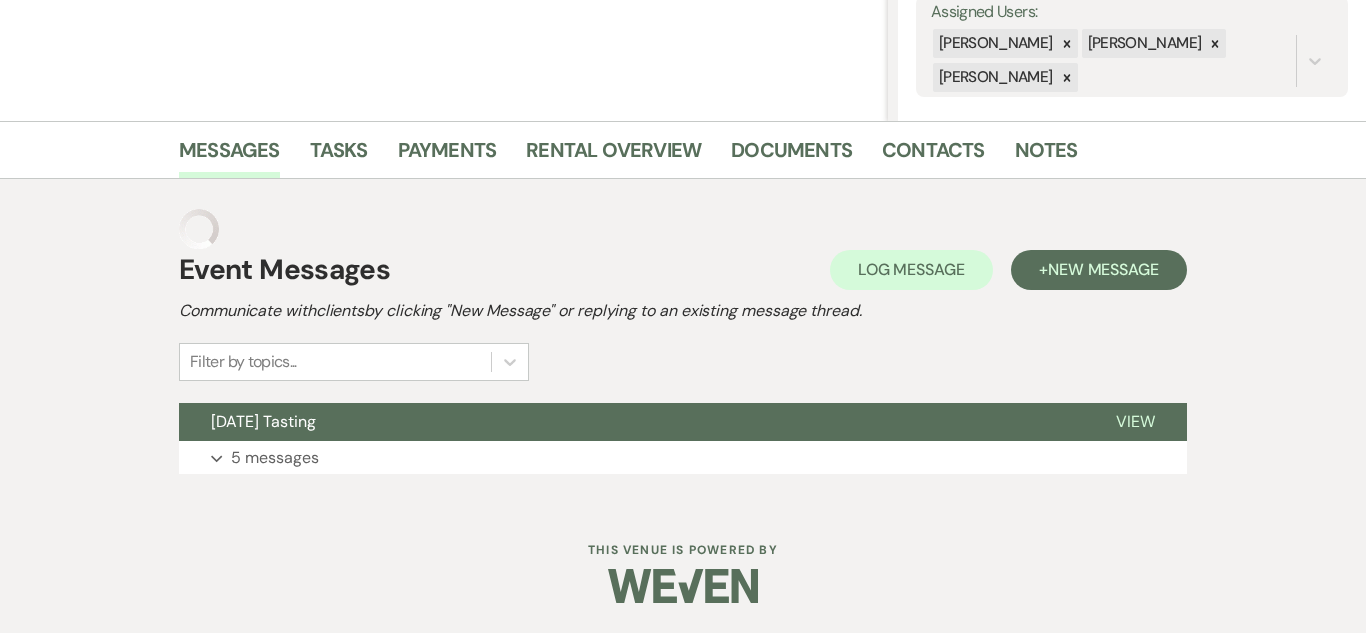 scroll, scrollTop: 341, scrollLeft: 0, axis: vertical 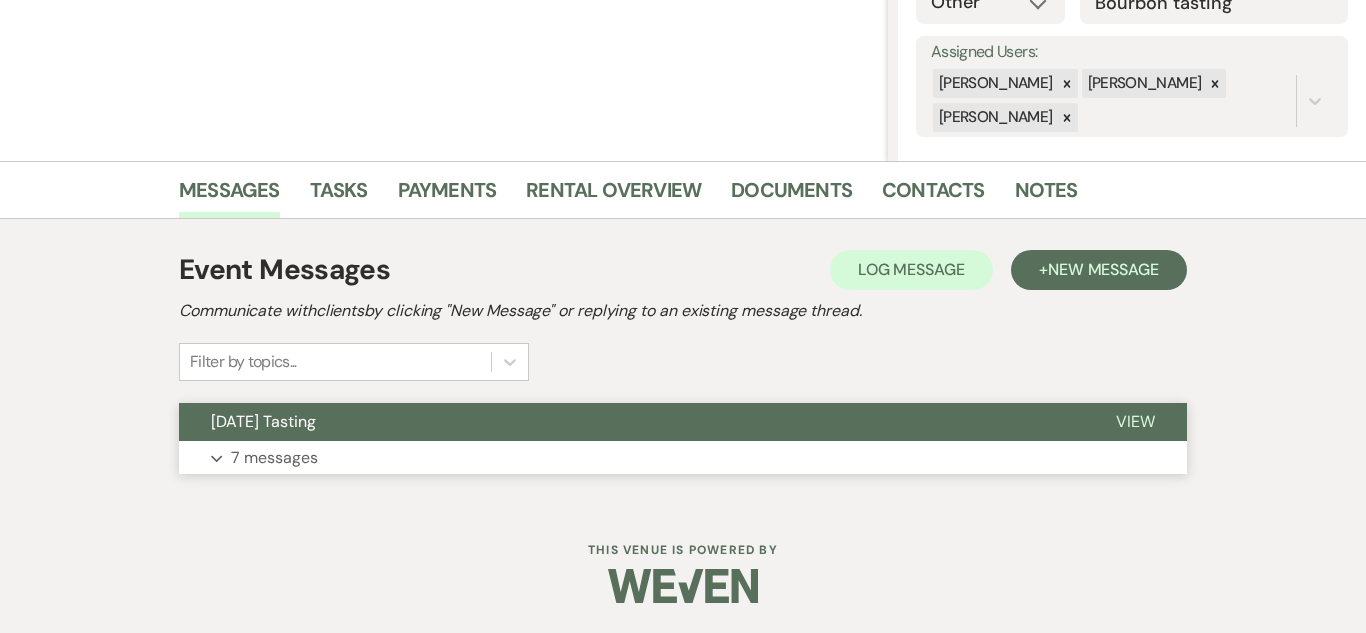 click on "7 messages" at bounding box center (274, 458) 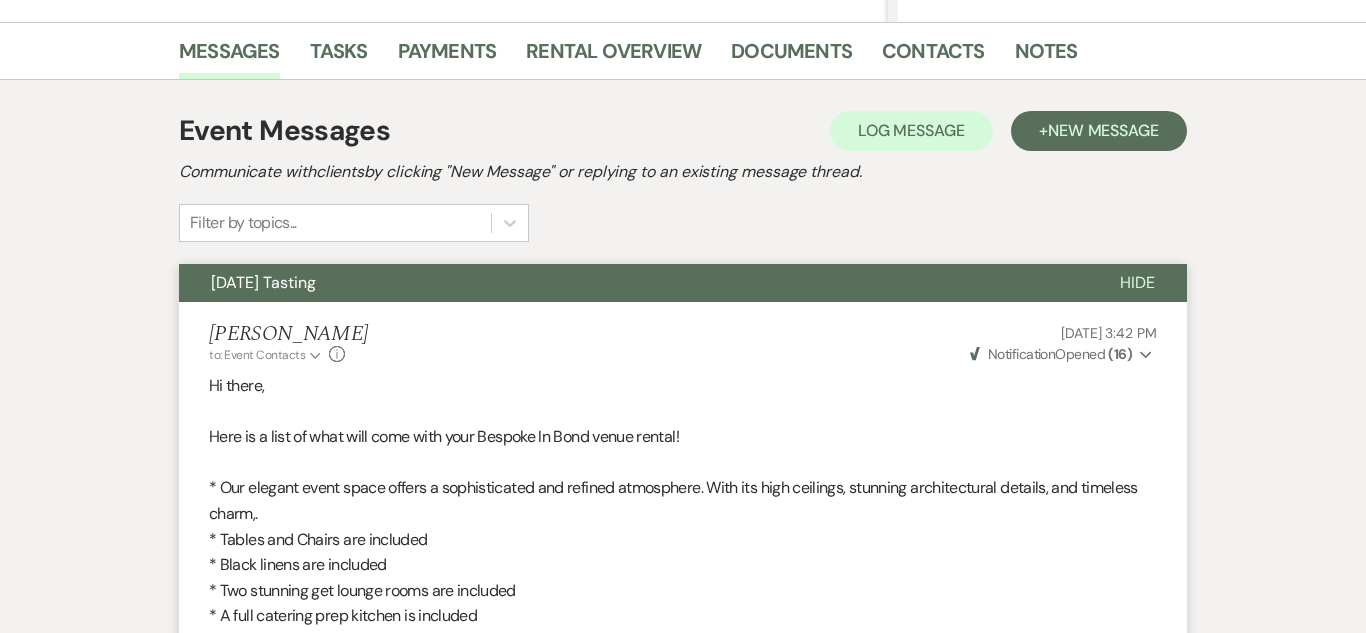 scroll, scrollTop: 0, scrollLeft: 0, axis: both 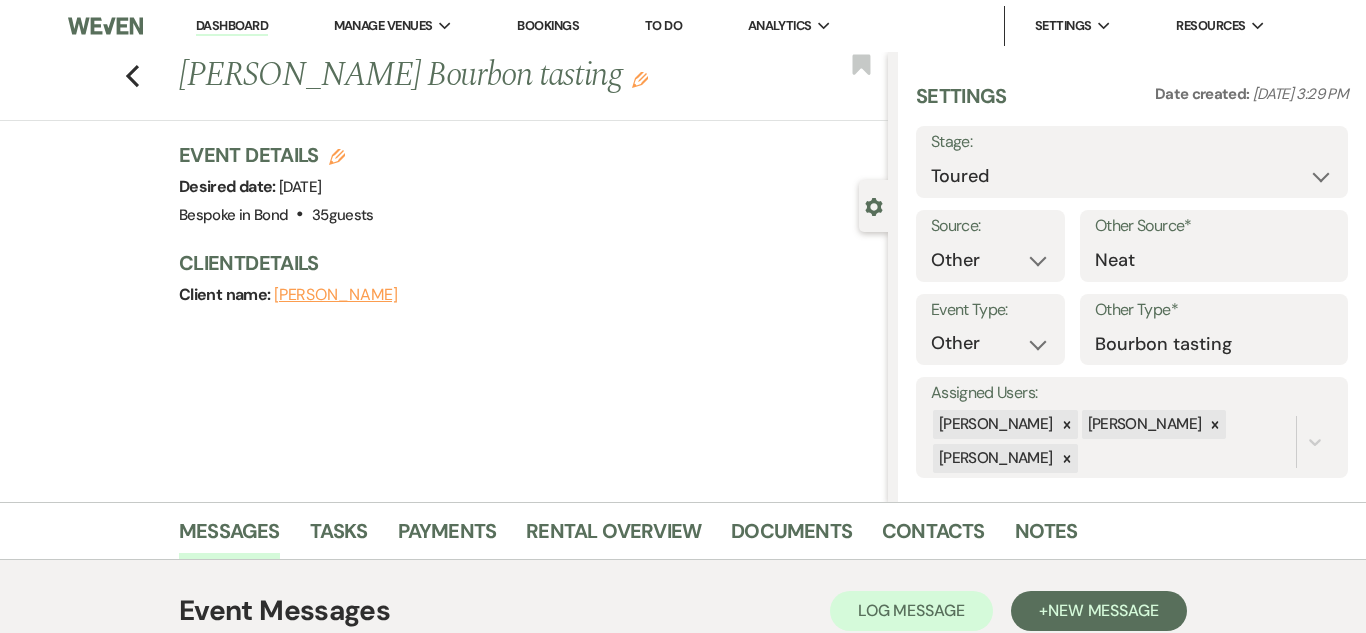 click on "Dashboard" at bounding box center (232, 26) 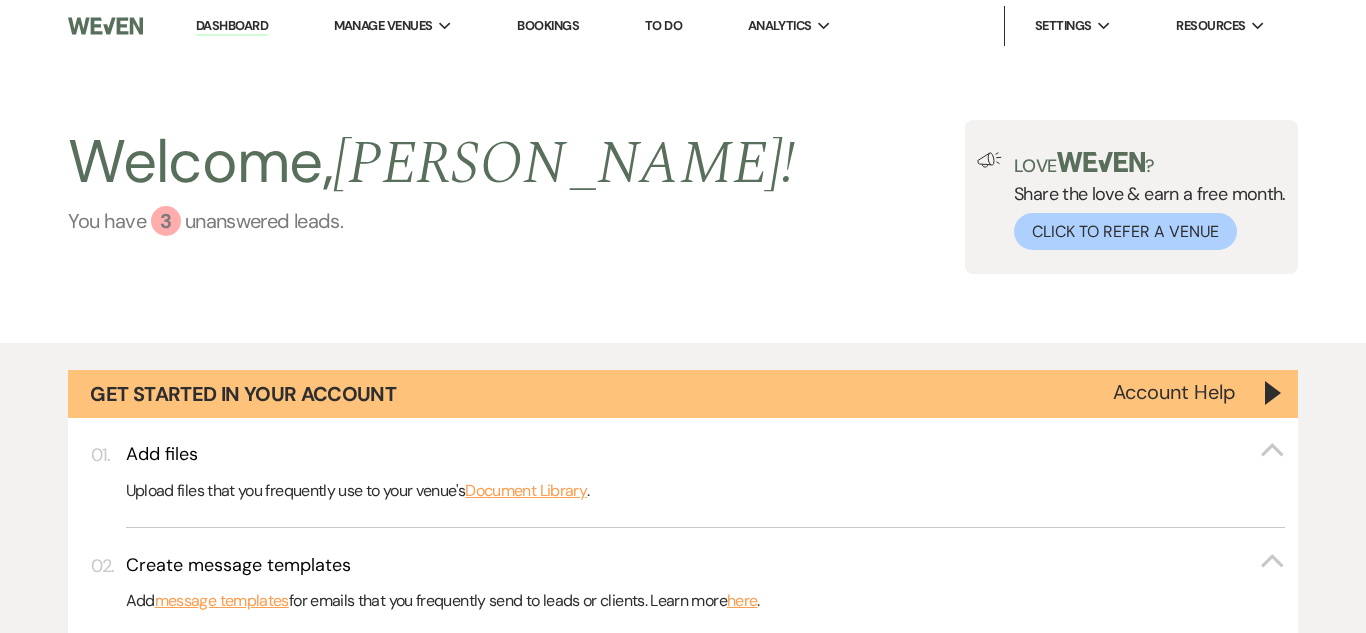click on "You have   3   unanswered lead s ." at bounding box center (431, 221) 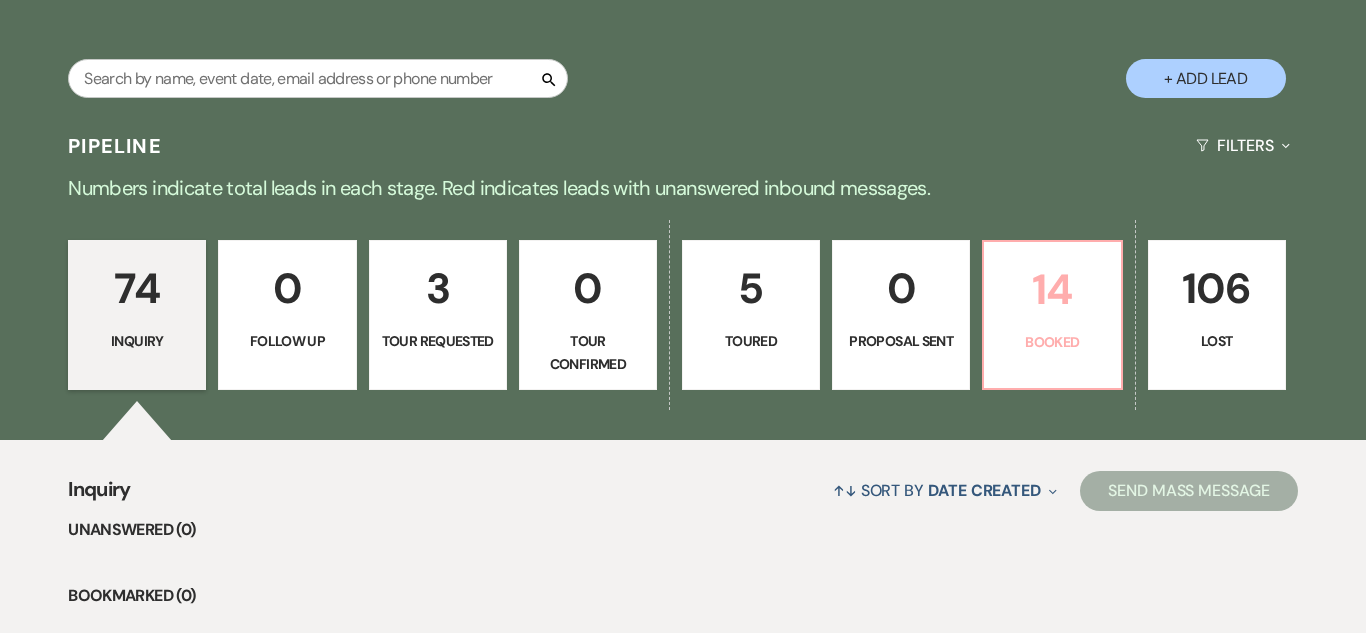 click on "14" at bounding box center (1052, 289) 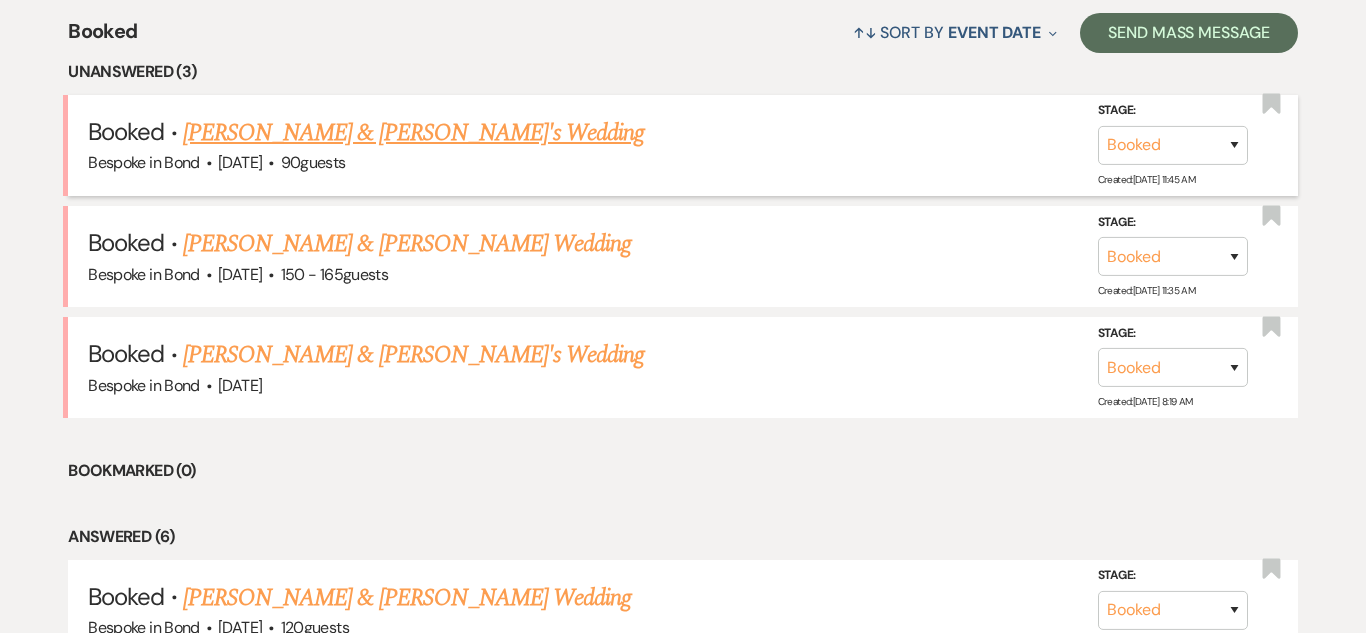 scroll, scrollTop: 1729, scrollLeft: 0, axis: vertical 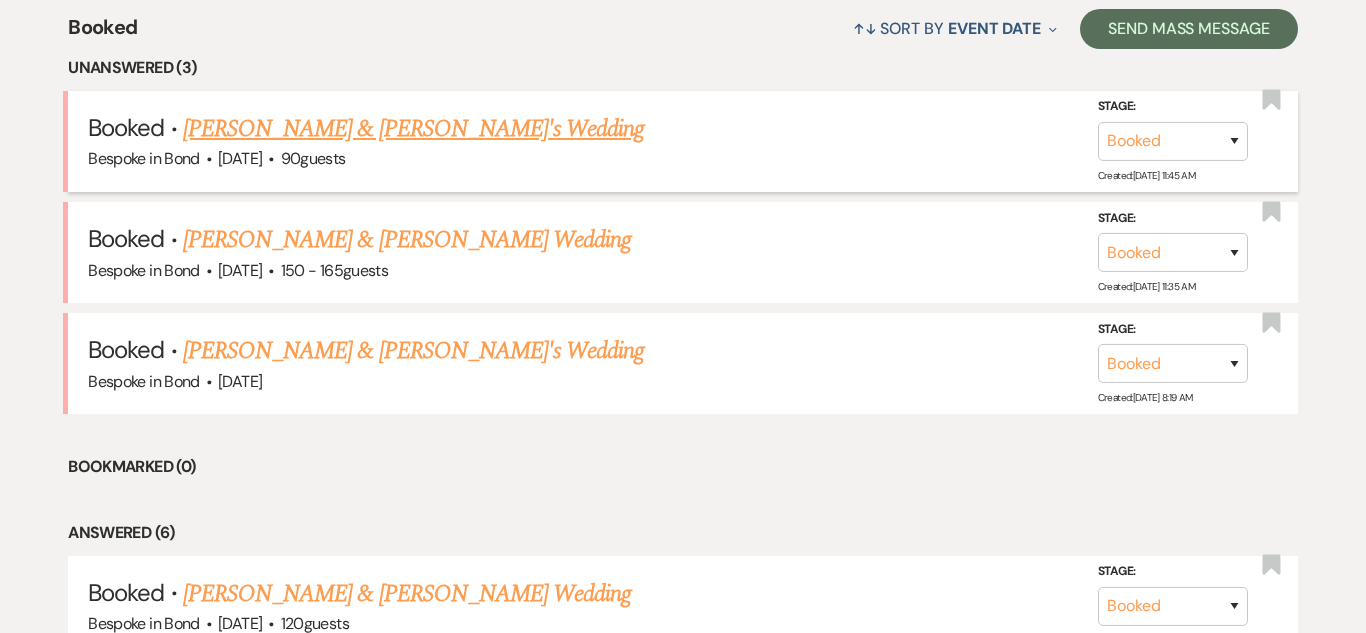 click on "[PERSON_NAME] & [PERSON_NAME]'s Wedding" at bounding box center [414, 129] 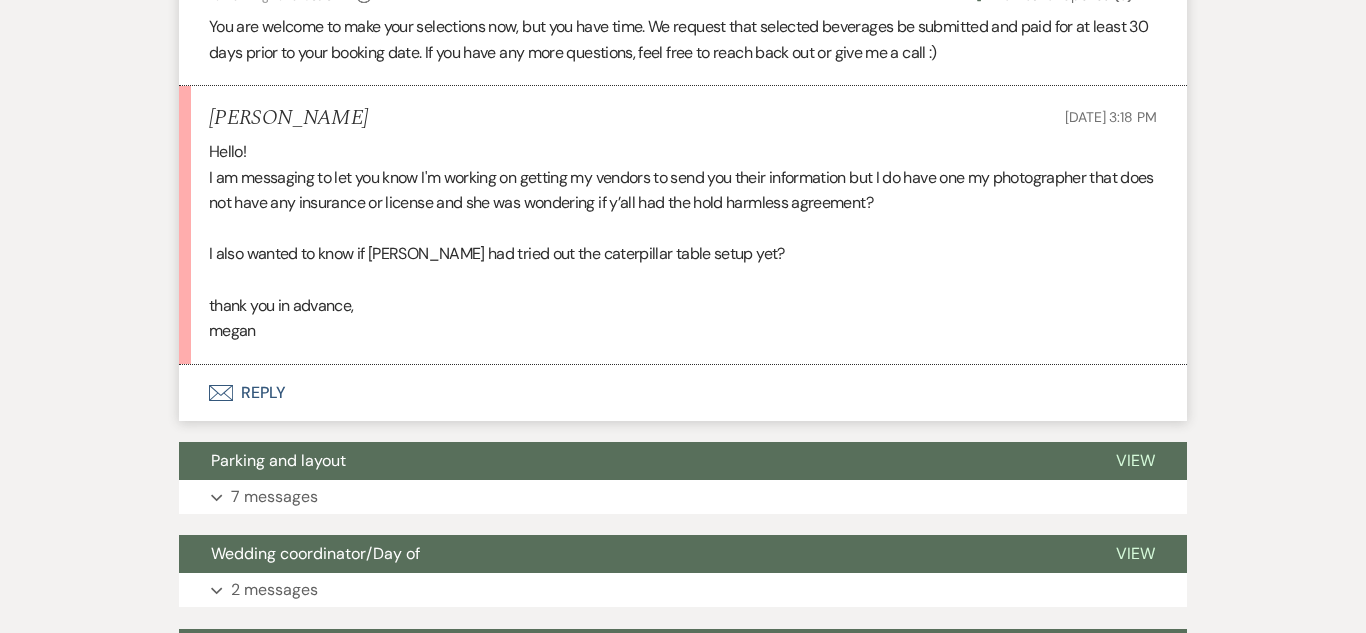scroll, scrollTop: 1192, scrollLeft: 0, axis: vertical 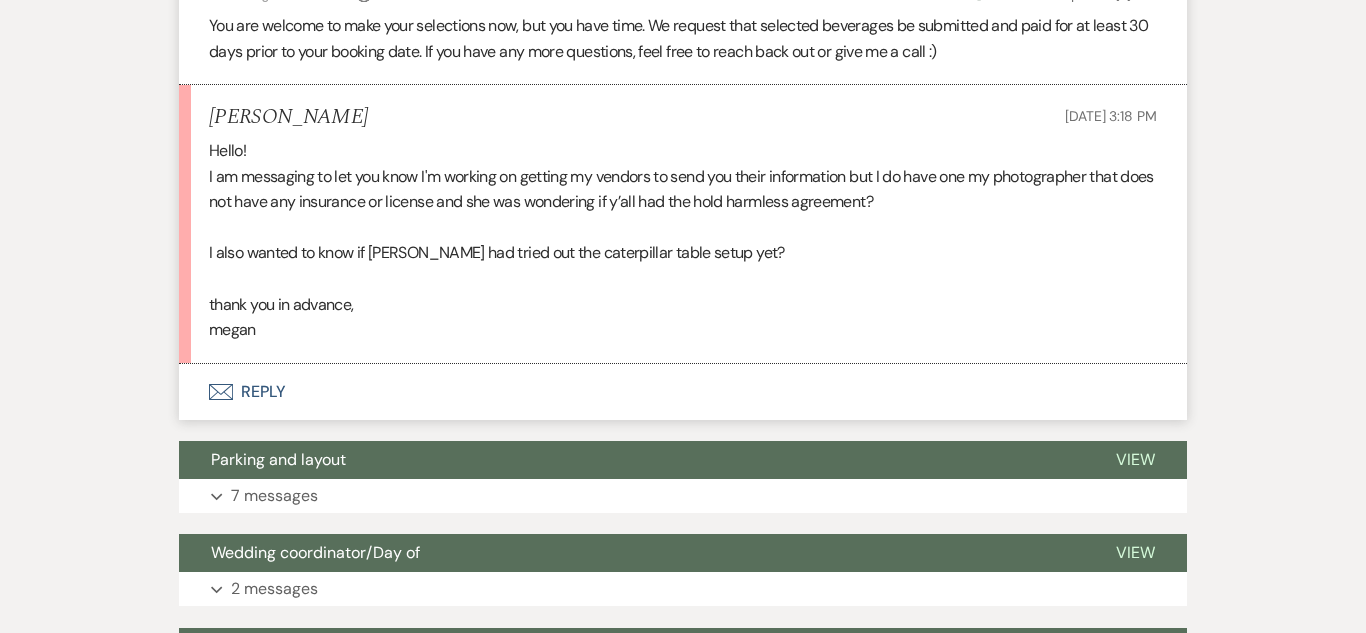 click on "Envelope Reply" at bounding box center [683, 392] 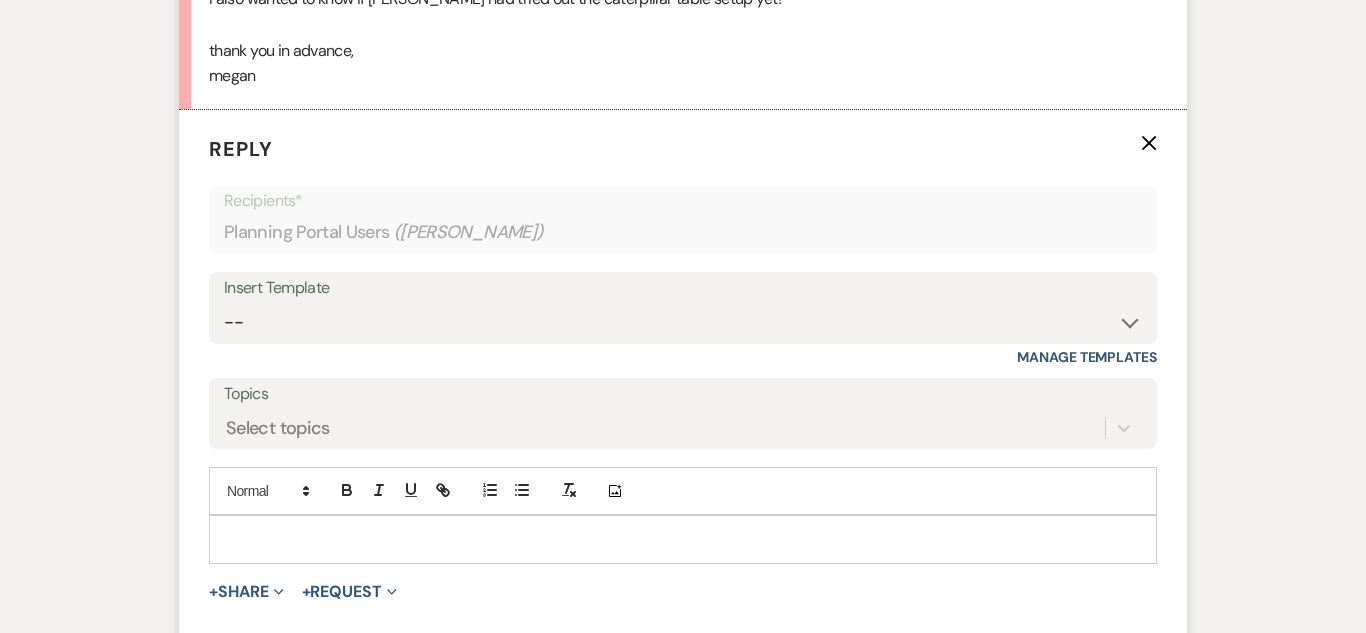 scroll, scrollTop: 1535, scrollLeft: 0, axis: vertical 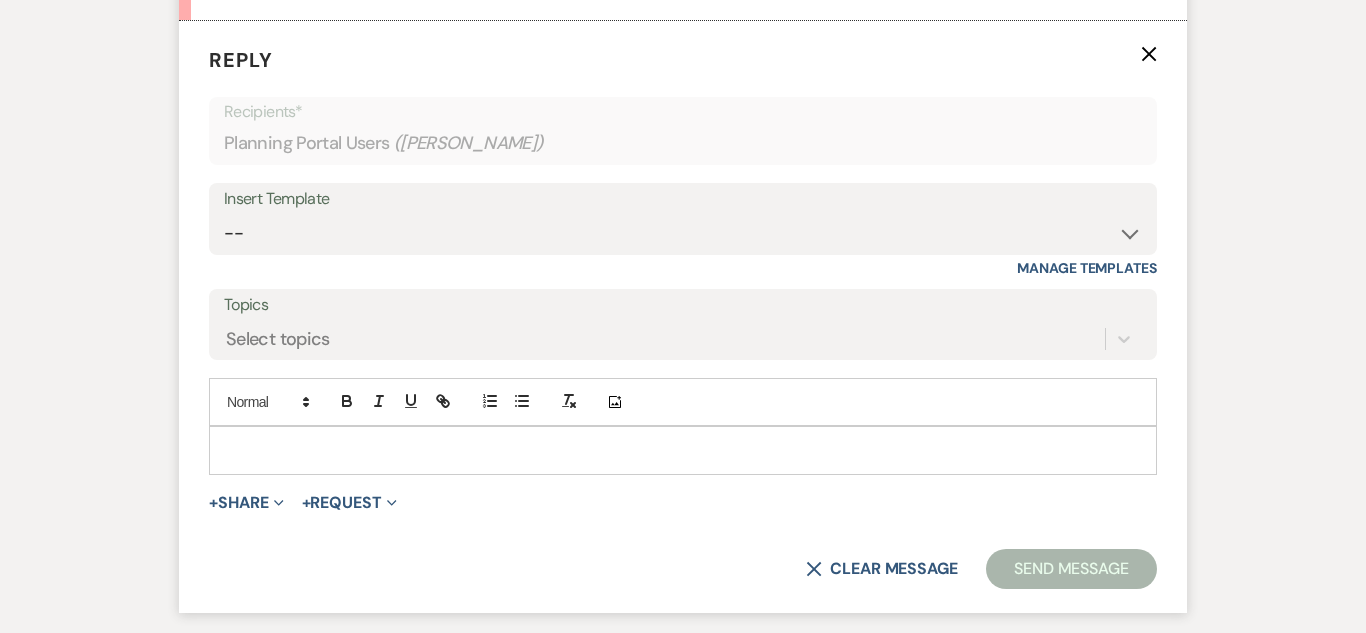 click at bounding box center [683, 450] 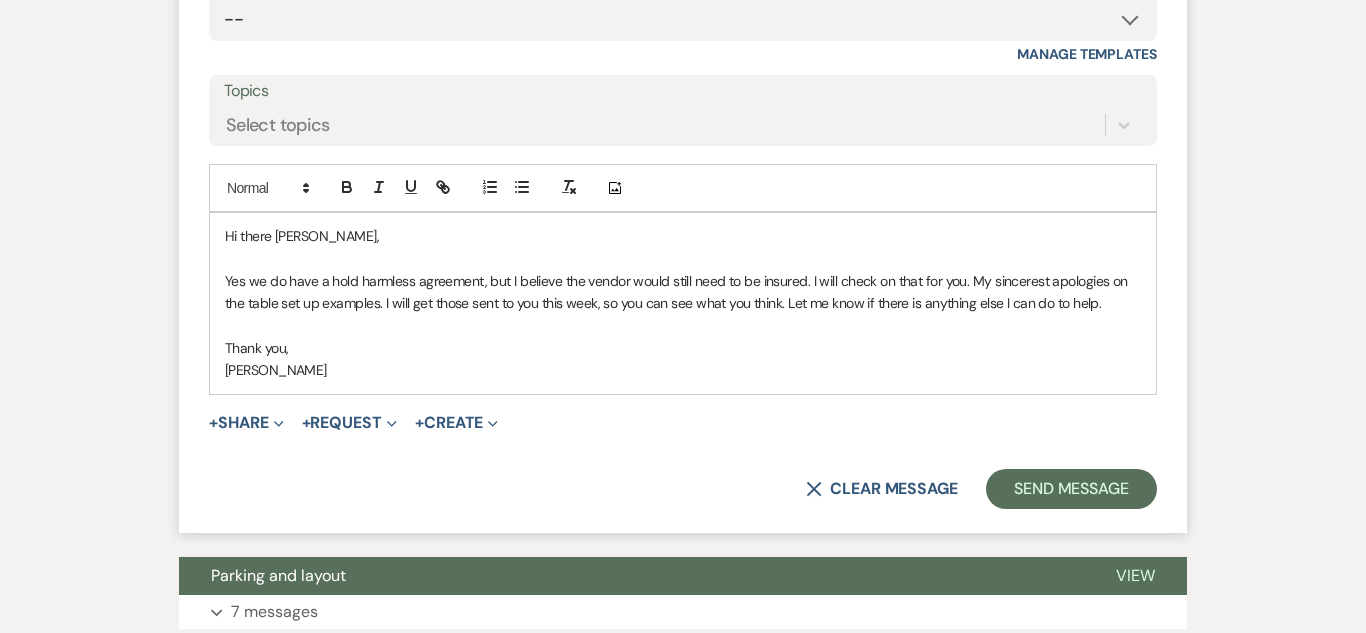 scroll, scrollTop: 1760, scrollLeft: 0, axis: vertical 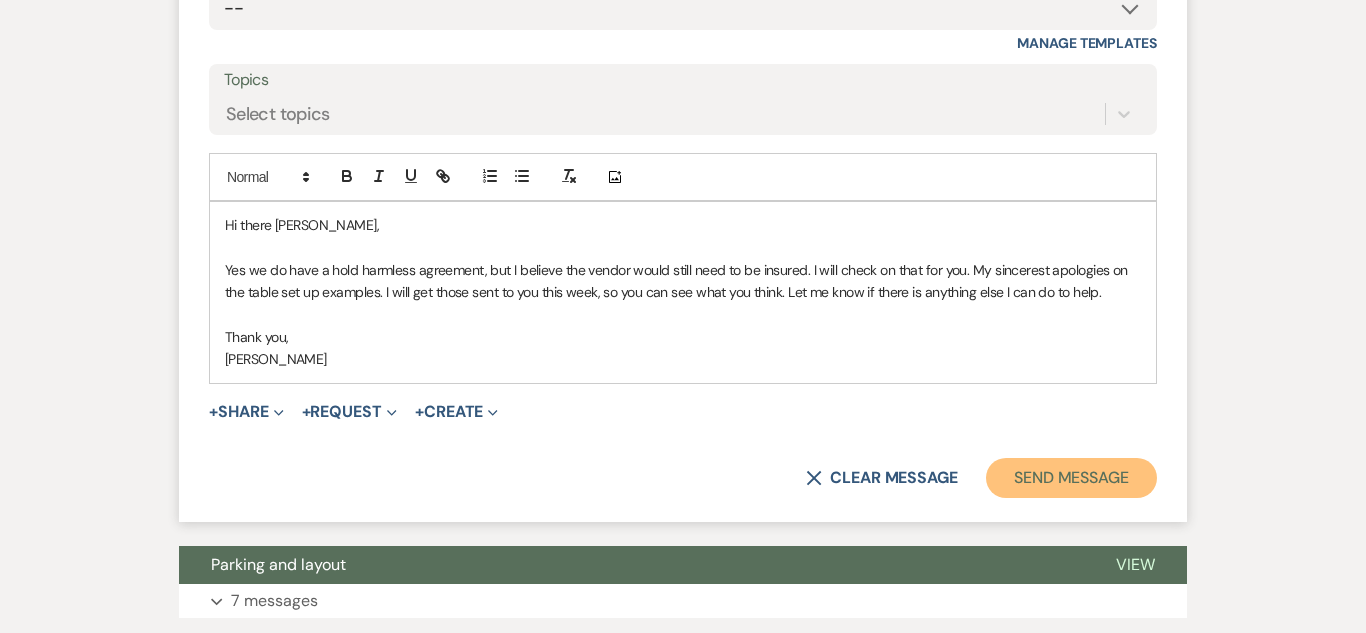 click on "Send Message" at bounding box center (1071, 478) 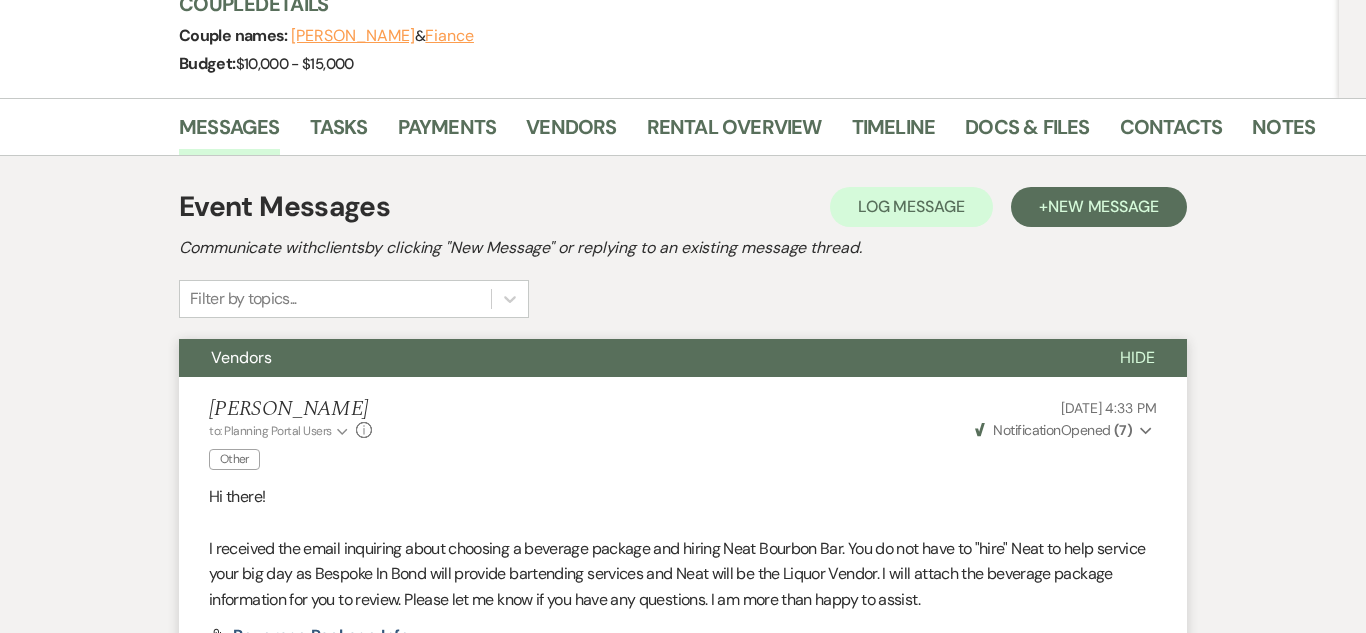 scroll, scrollTop: 0, scrollLeft: 0, axis: both 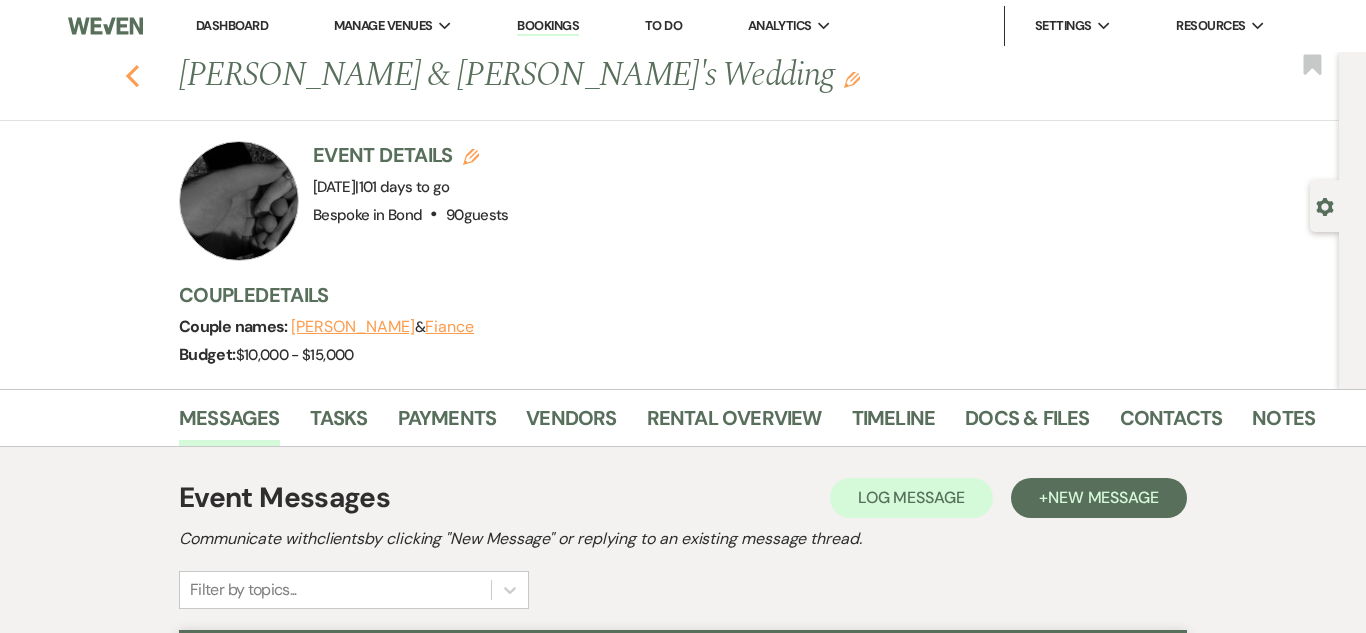 click on "Previous" 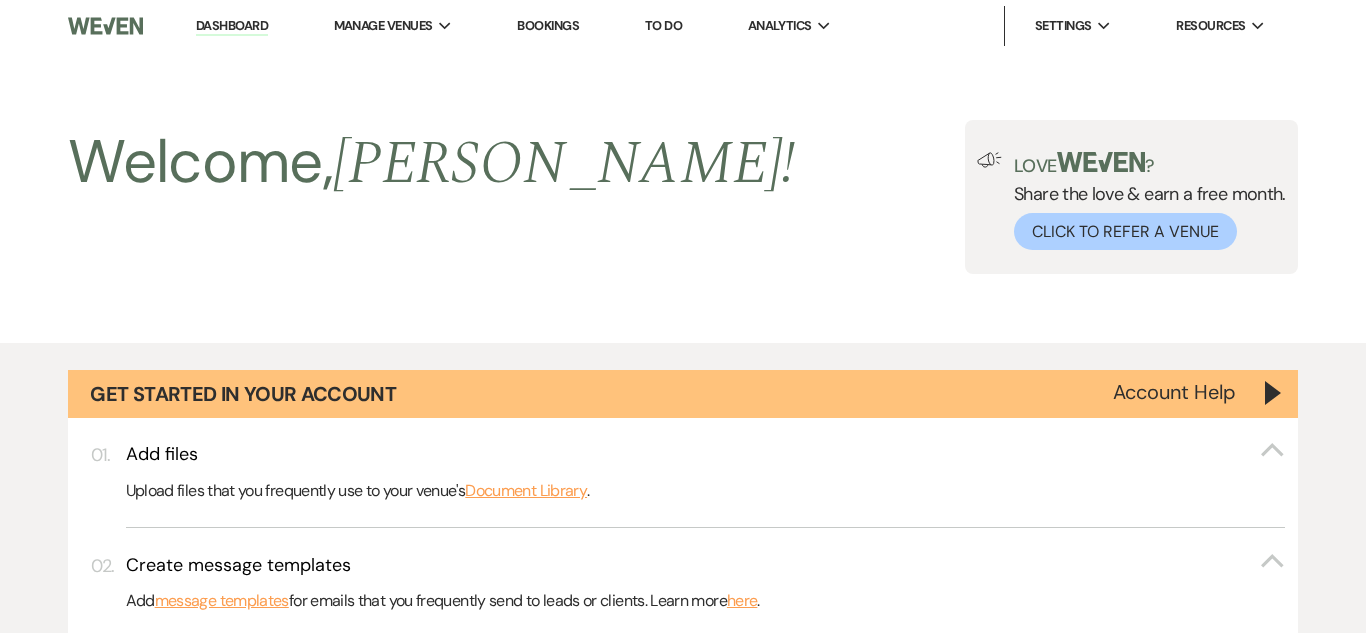 scroll, scrollTop: 1729, scrollLeft: 0, axis: vertical 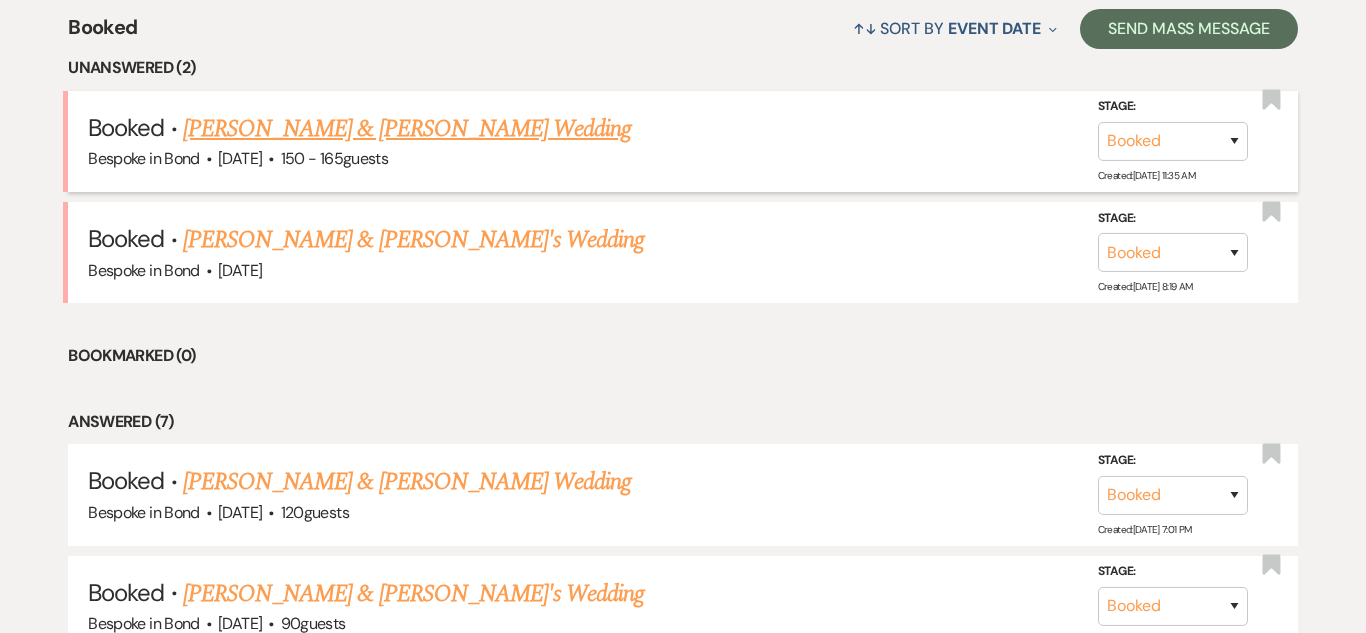 click on "150 - 165  guests" at bounding box center [334, 158] 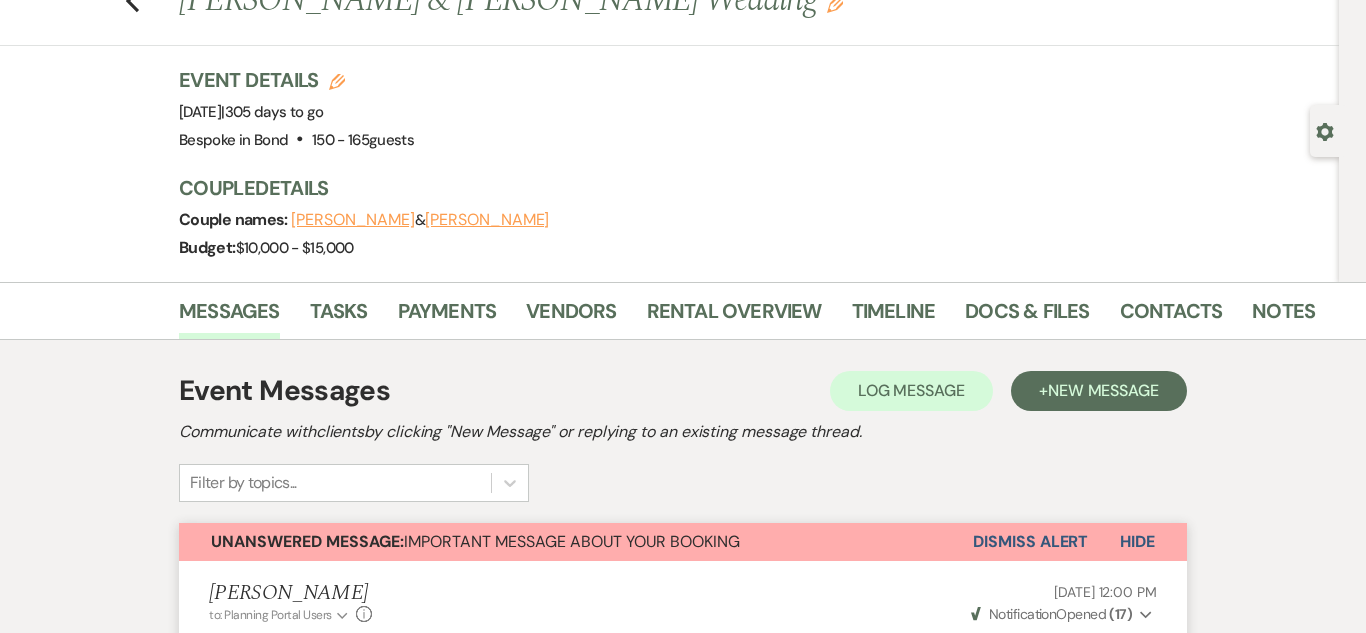 scroll, scrollTop: 0, scrollLeft: 0, axis: both 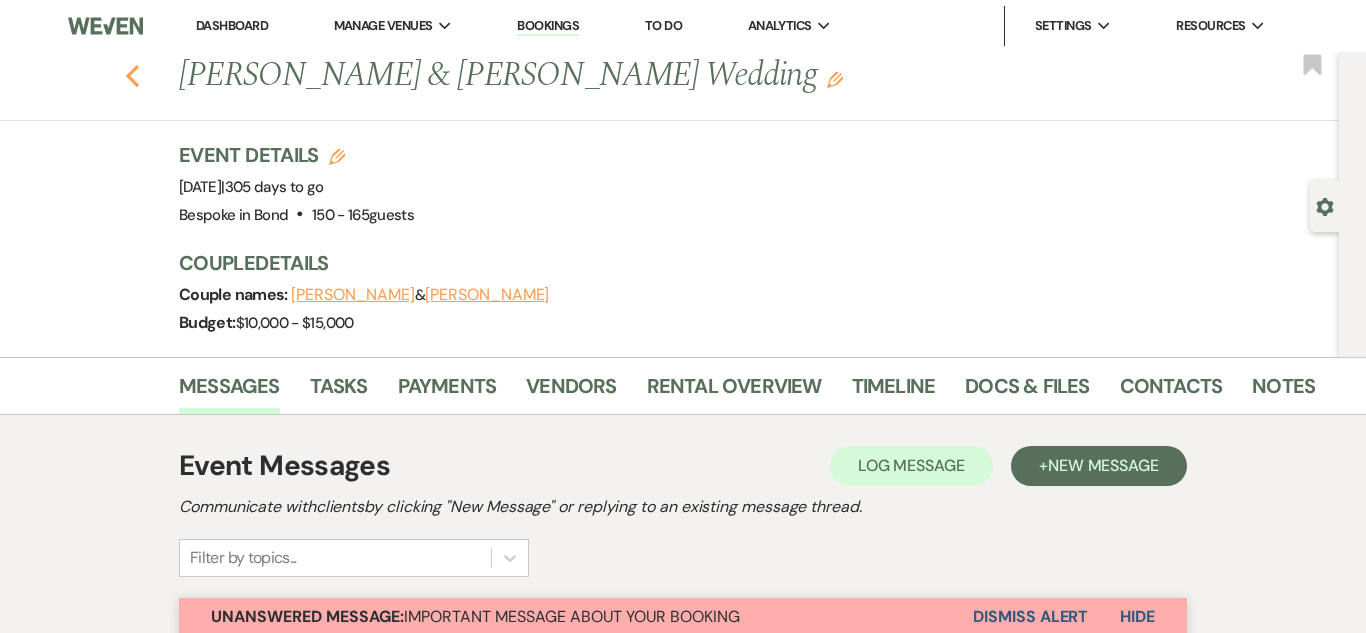click on "Previous" 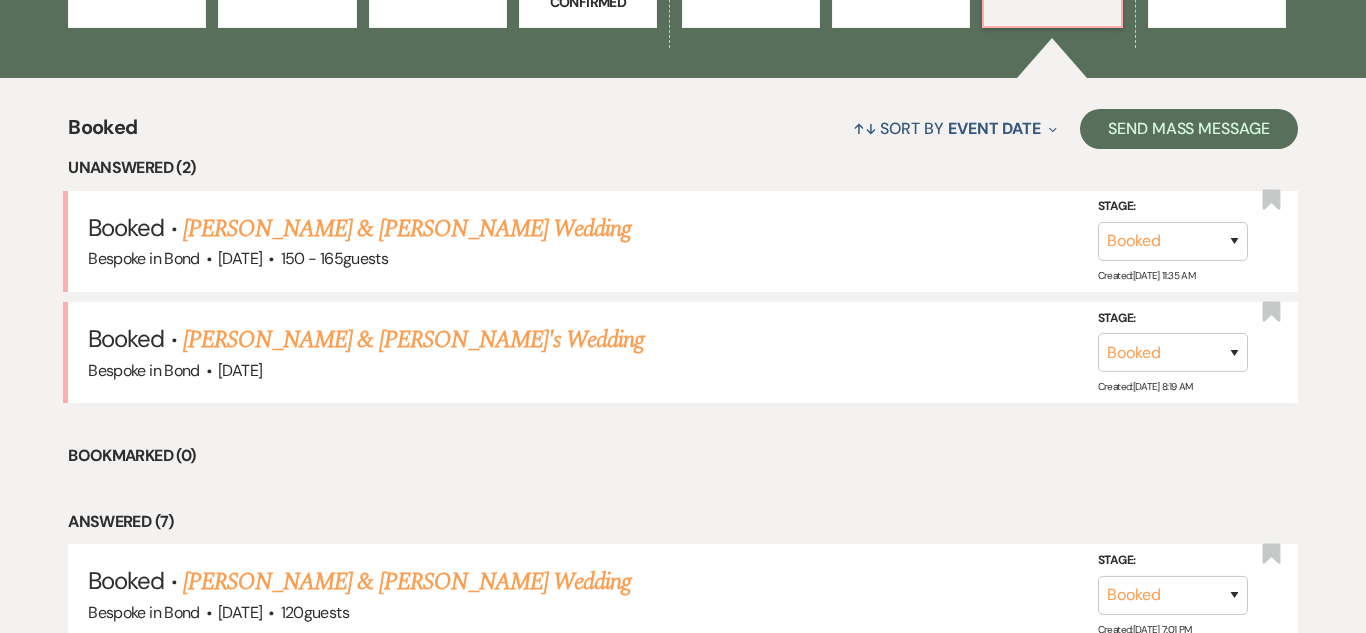 scroll, scrollTop: 1627, scrollLeft: 0, axis: vertical 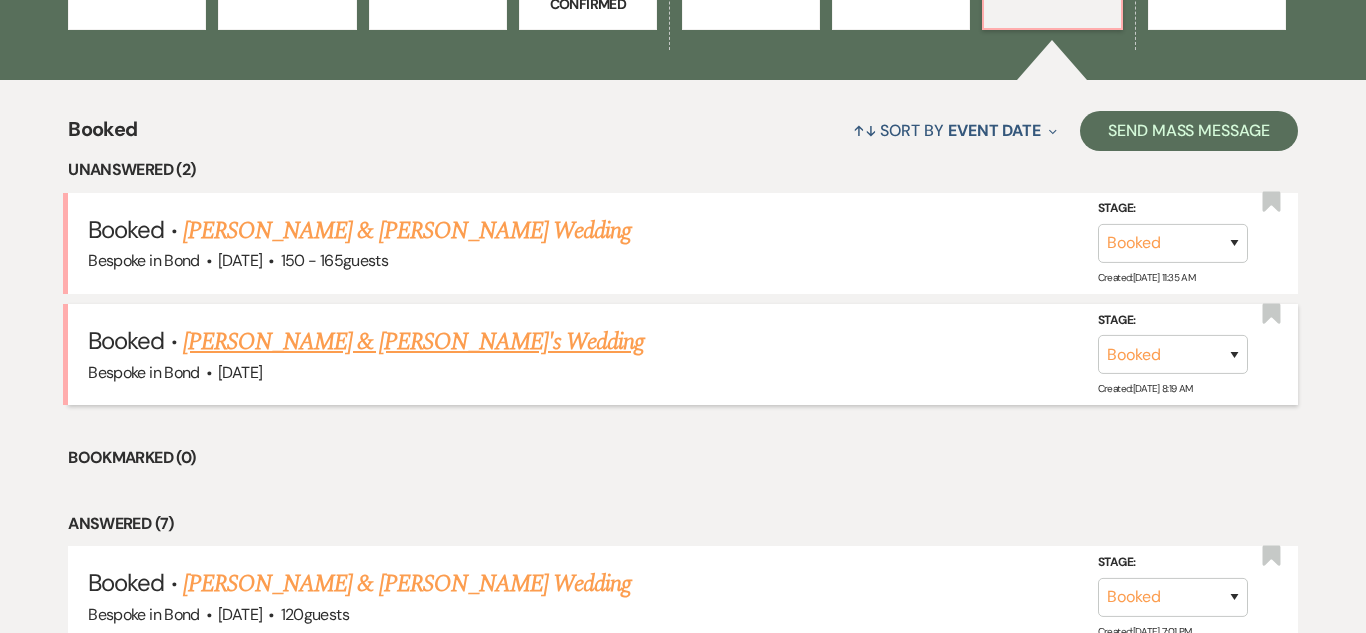 click on "[PERSON_NAME] & [PERSON_NAME]'s Wedding" at bounding box center (414, 342) 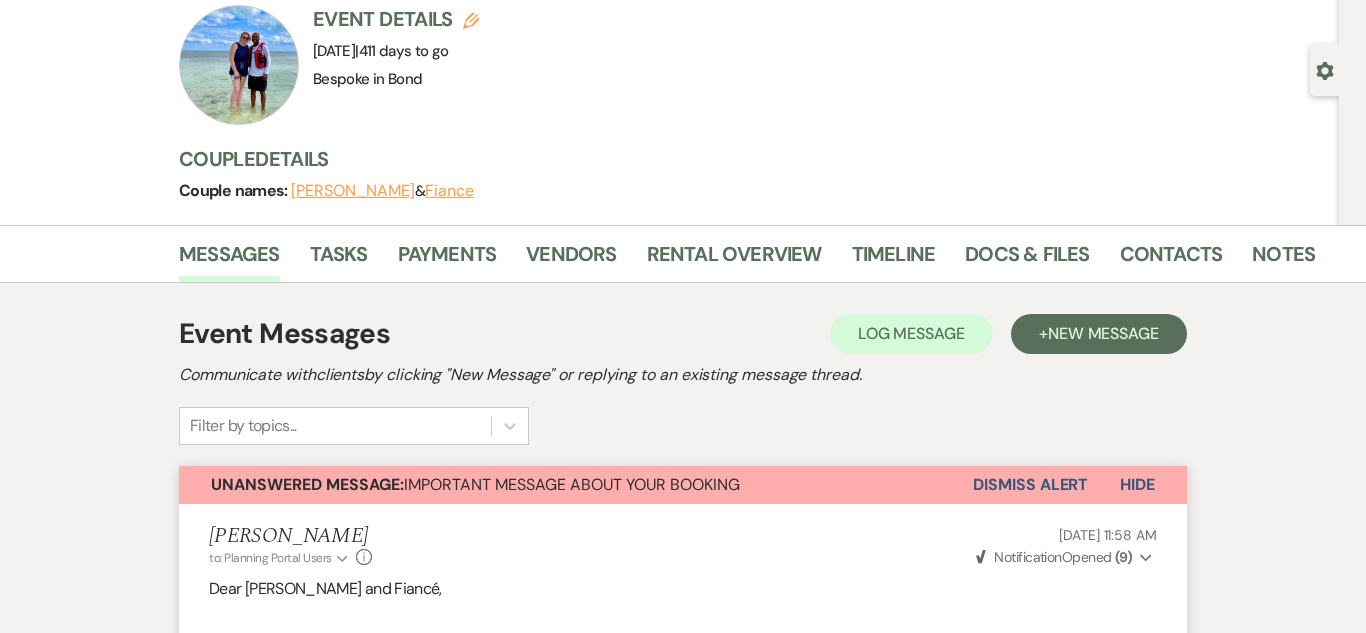 scroll, scrollTop: 0, scrollLeft: 0, axis: both 